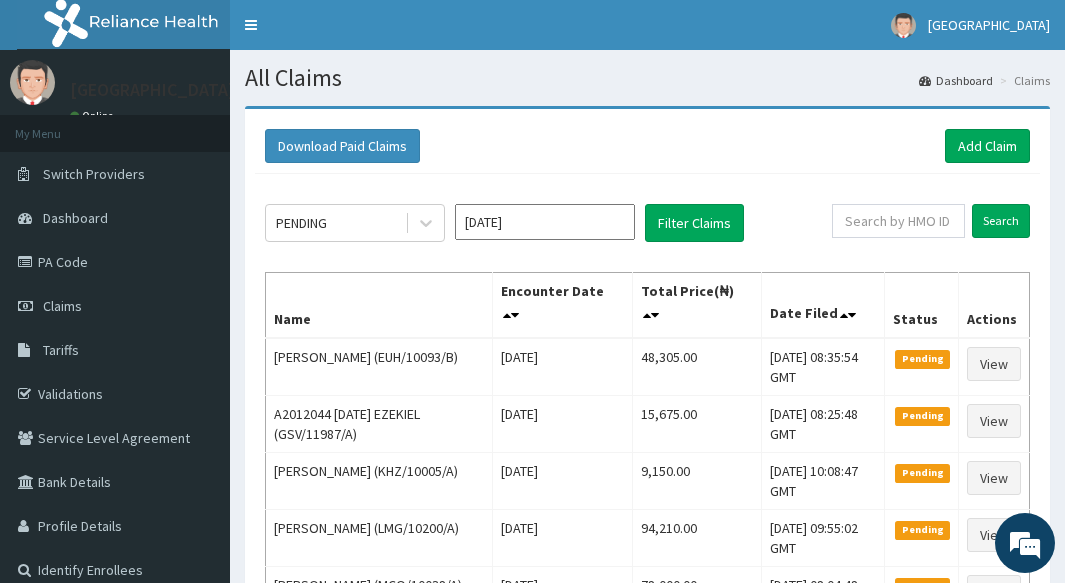 scroll, scrollTop: 0, scrollLeft: 0, axis: both 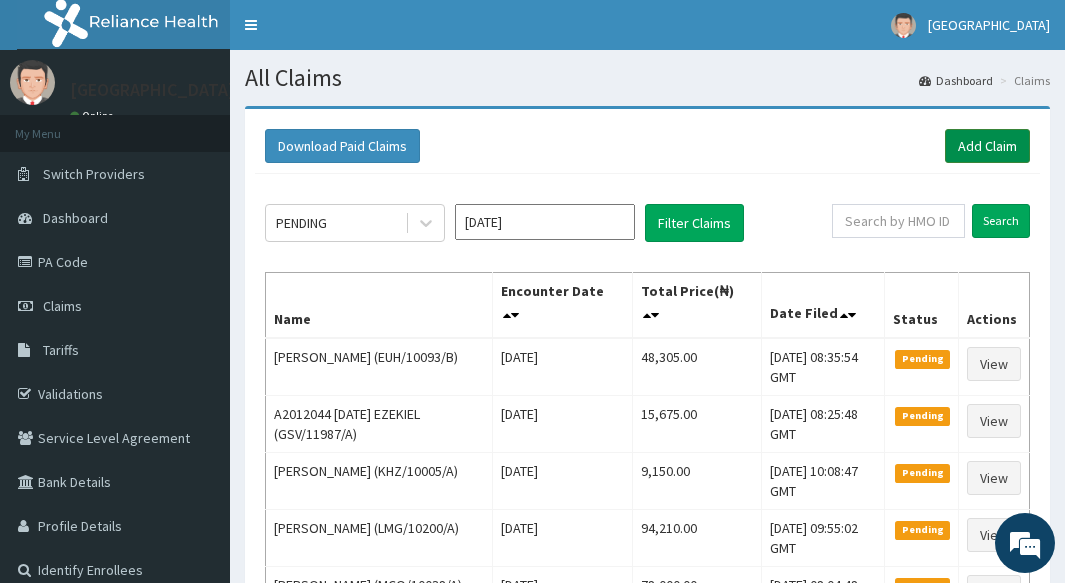 click on "Add Claim" at bounding box center [987, 146] 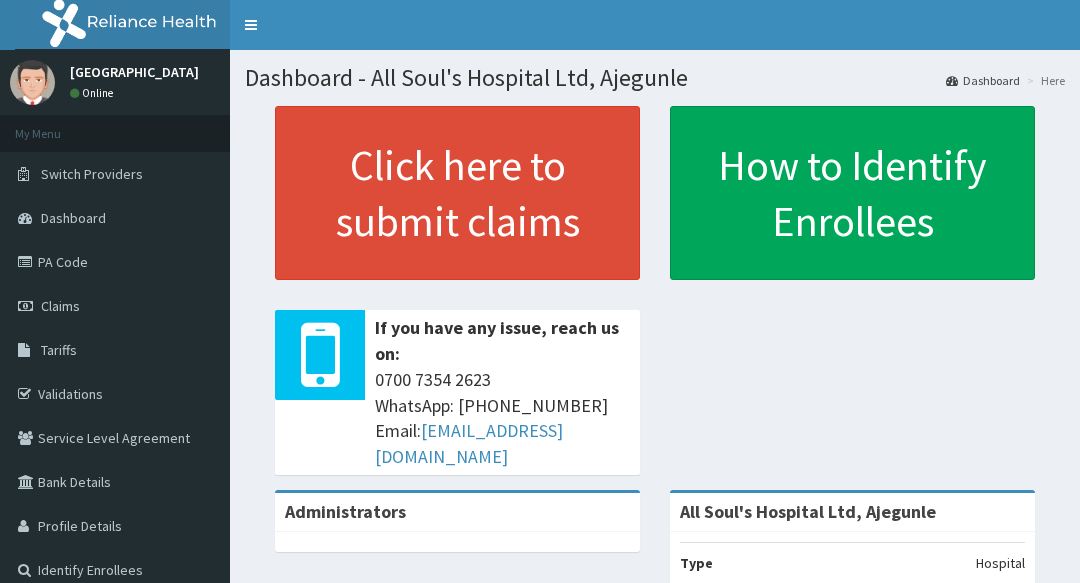scroll, scrollTop: 0, scrollLeft: 0, axis: both 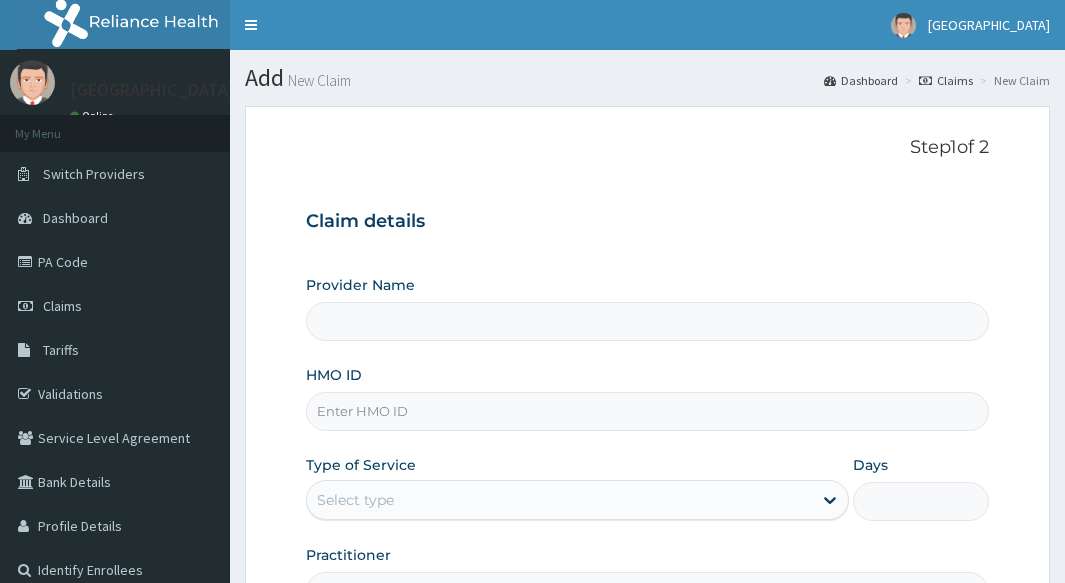click on "HMO ID" at bounding box center (647, 411) 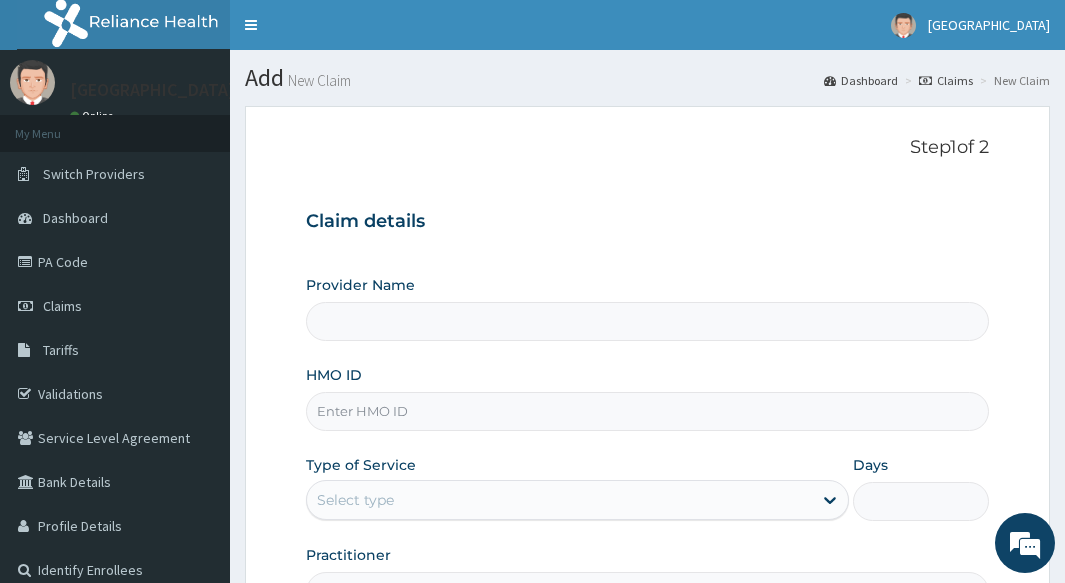 paste on "NNT/10011/A" 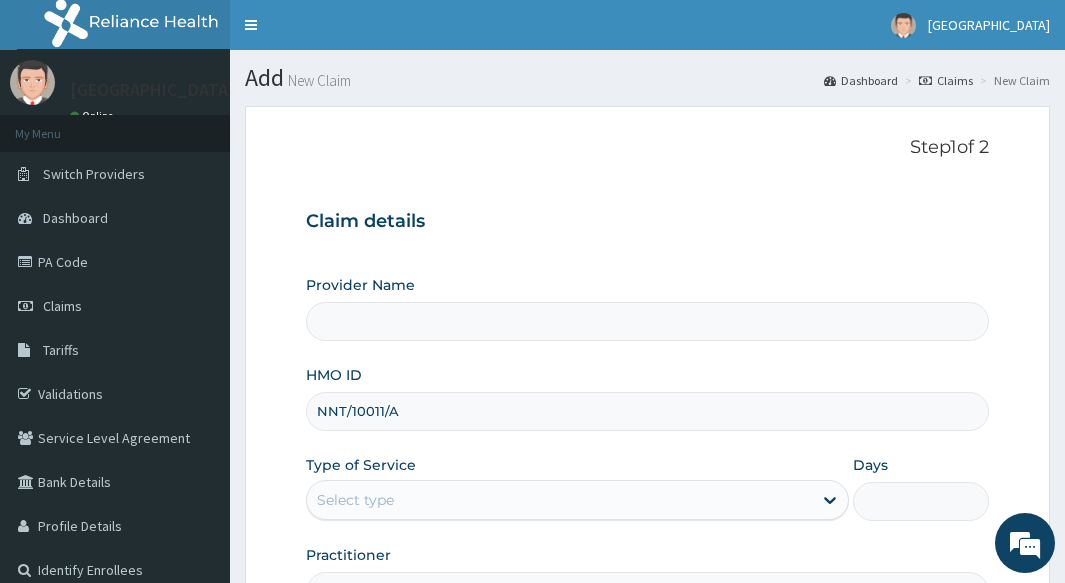 type on "All Soul's Hospital Ltd, Ajegunle" 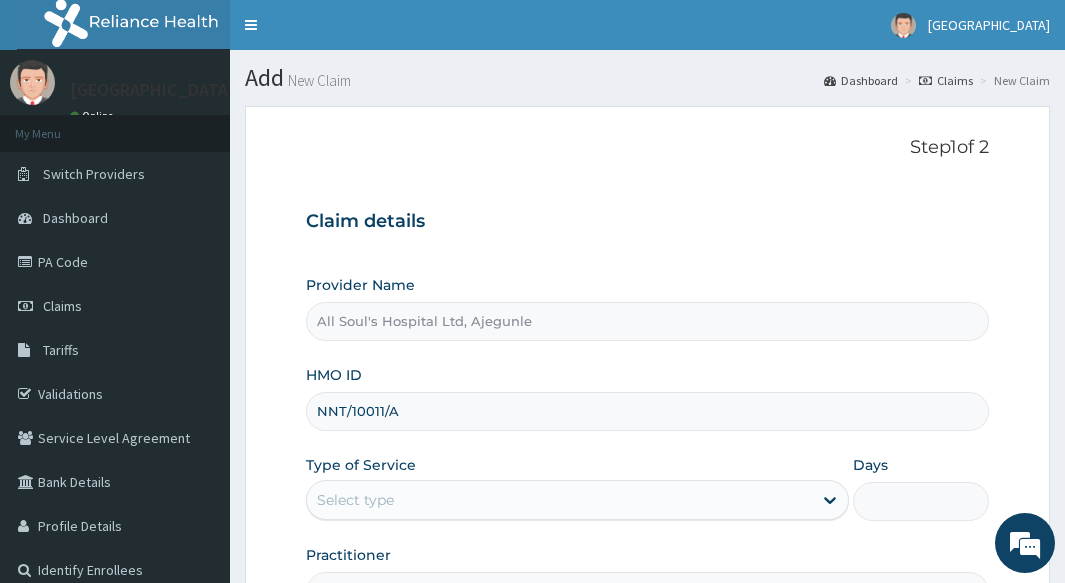 click on "NNT/10011/A" at bounding box center [647, 411] 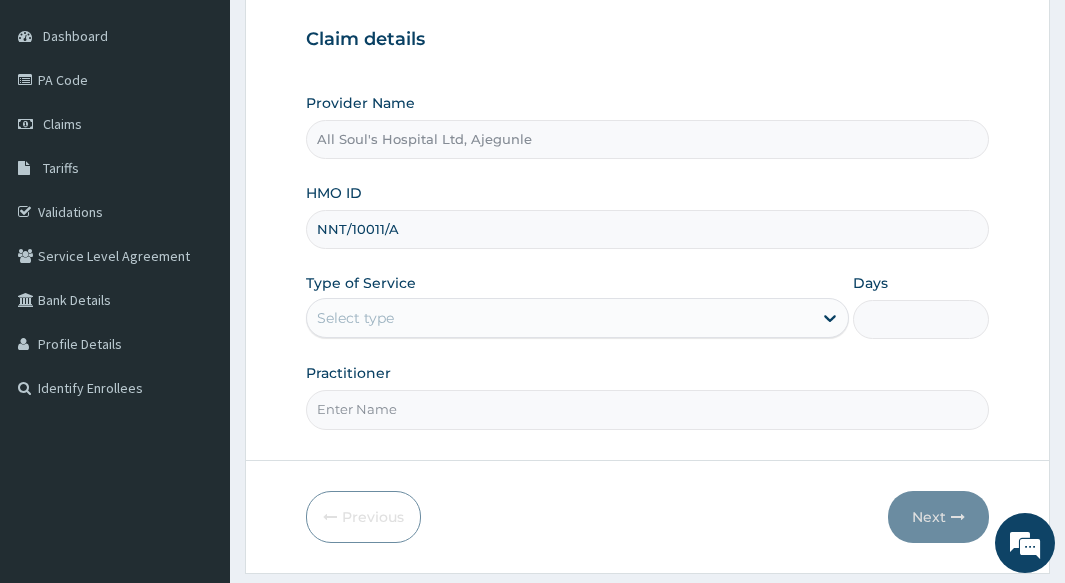 scroll, scrollTop: 200, scrollLeft: 0, axis: vertical 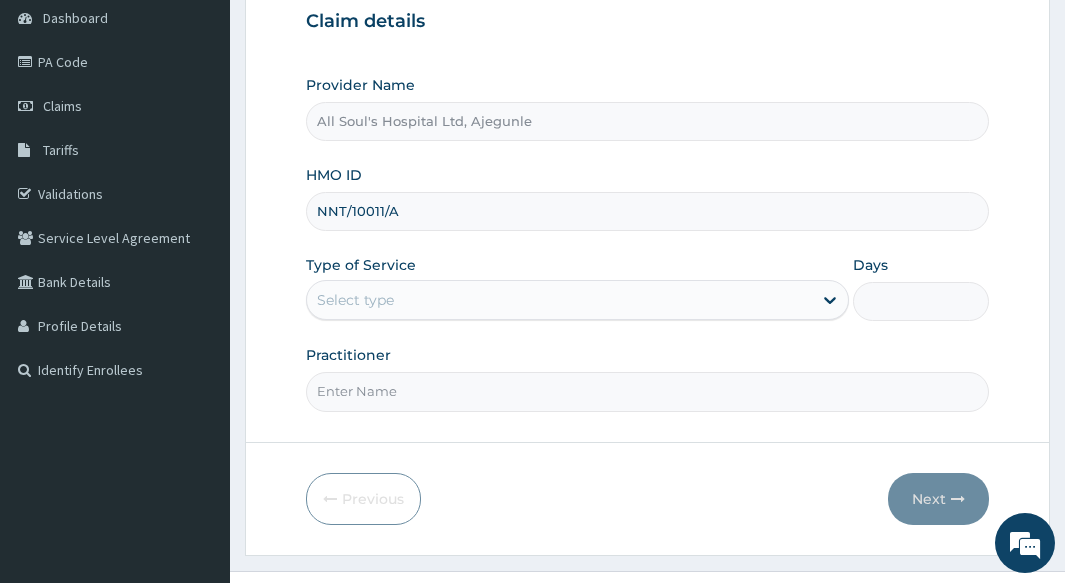 type on "NNT/10011/A" 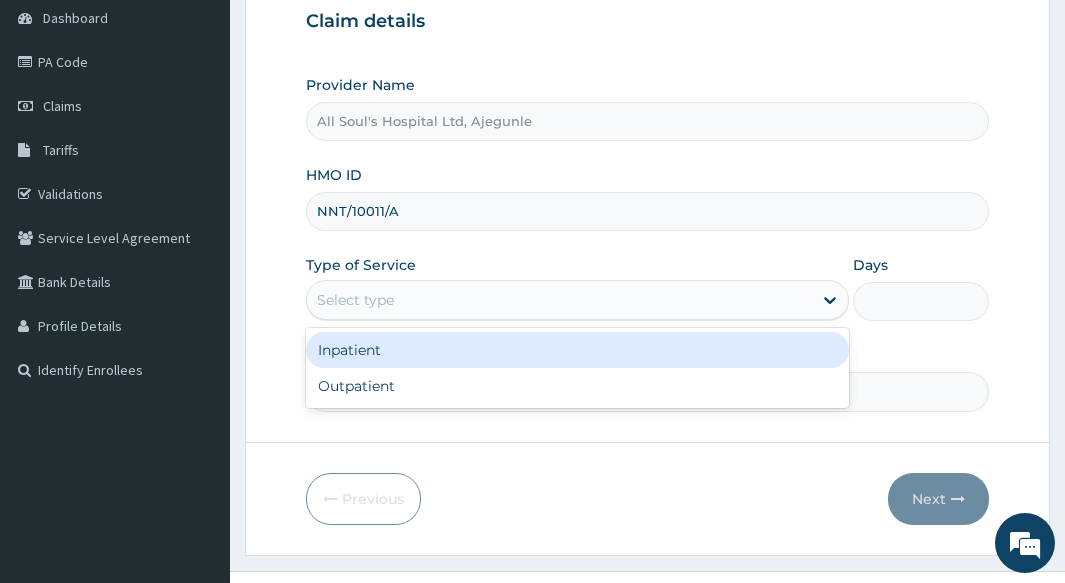 drag, startPoint x: 473, startPoint y: 310, endPoint x: 468, endPoint y: 346, distance: 36.345562 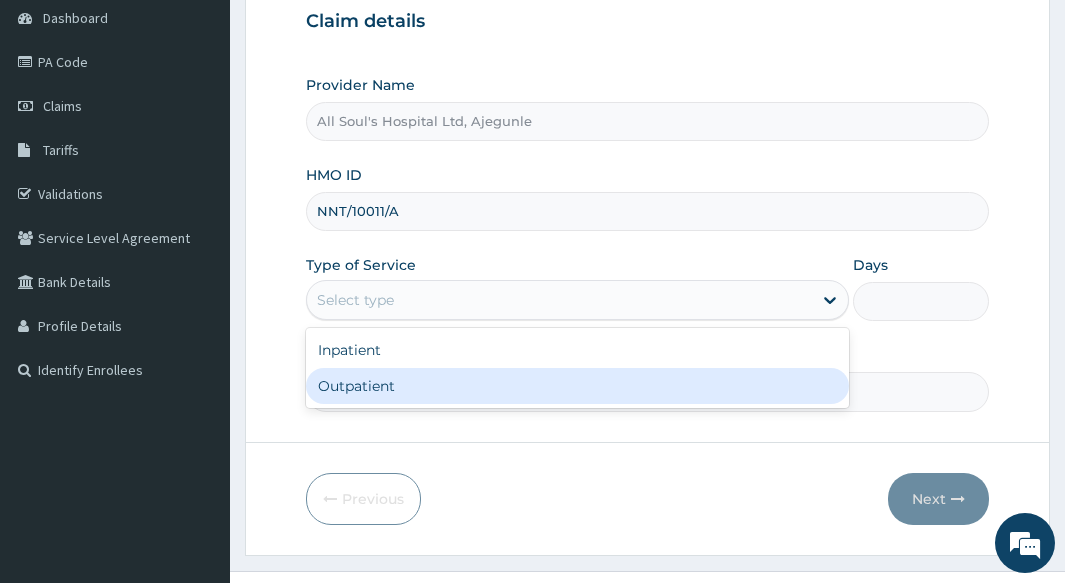 click on "Outpatient" at bounding box center [577, 386] 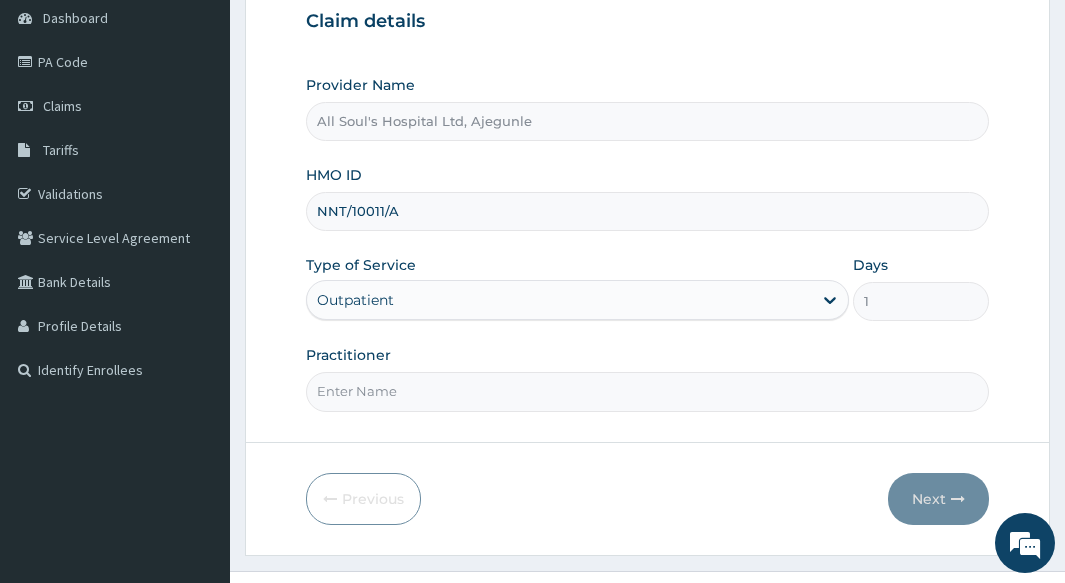 click on "Practitioner" at bounding box center (647, 391) 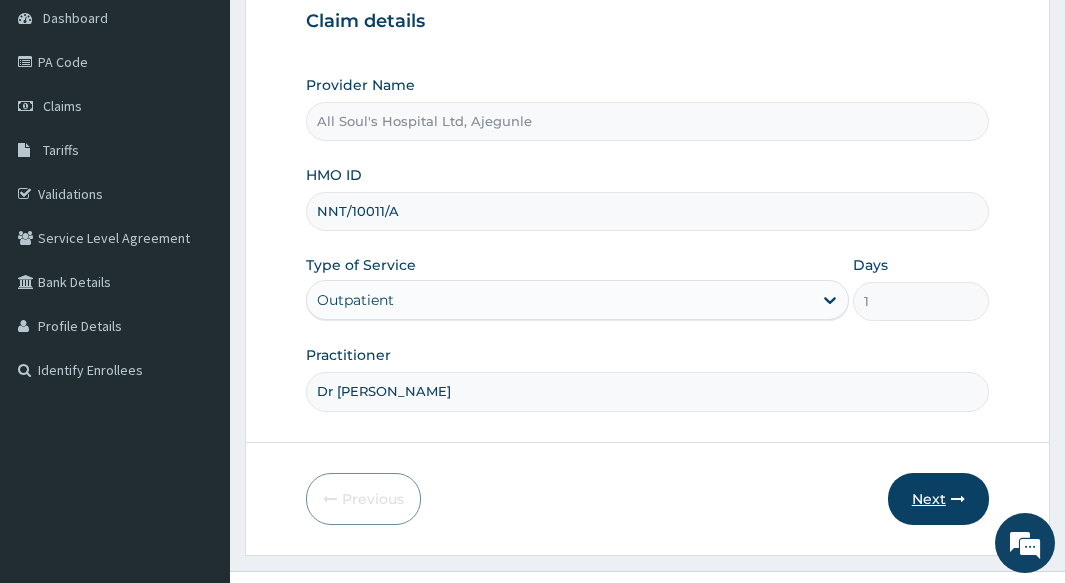 click on "Next" at bounding box center [938, 499] 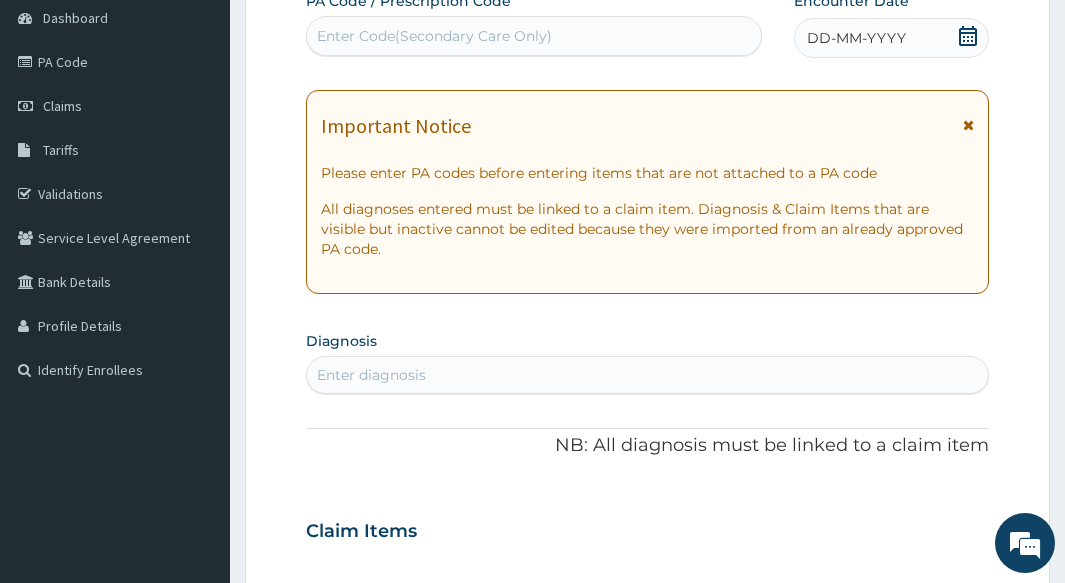 scroll, scrollTop: 0, scrollLeft: 0, axis: both 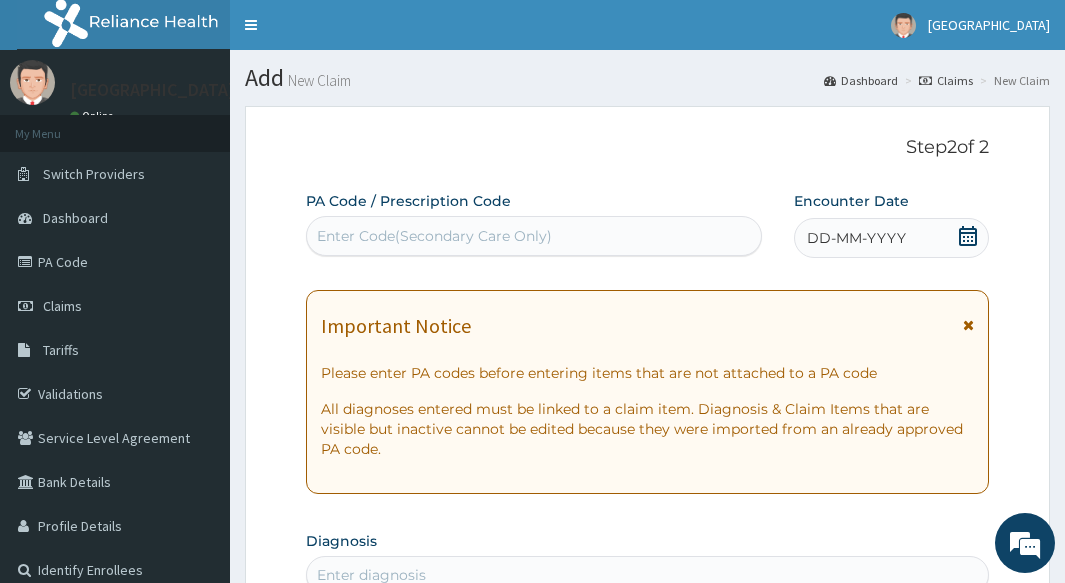 click on "Enter Code(Secondary Care Only)" at bounding box center [434, 236] 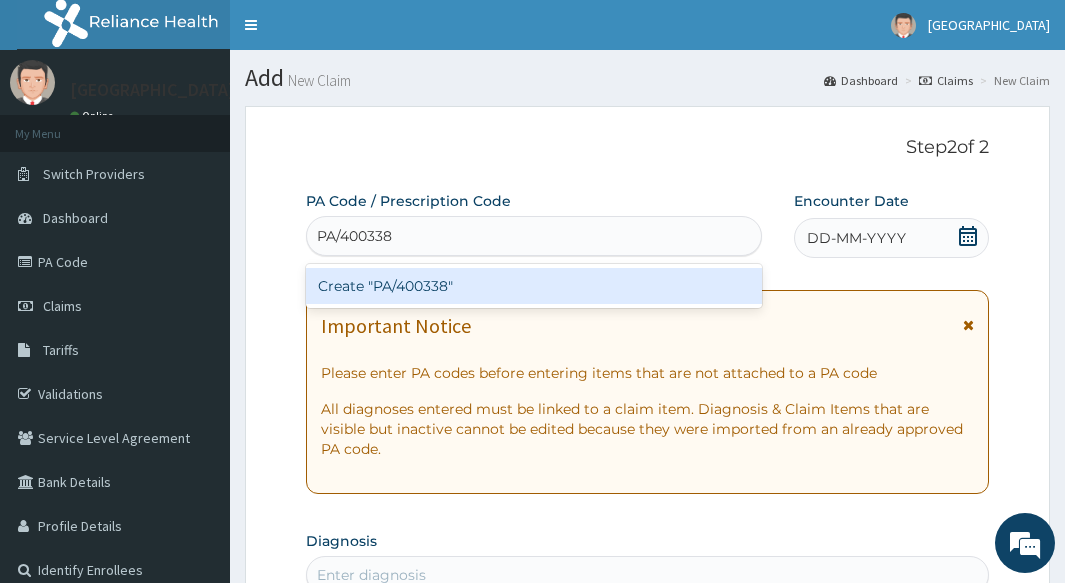 click on "Create "PA/400338"" at bounding box center (533, 286) 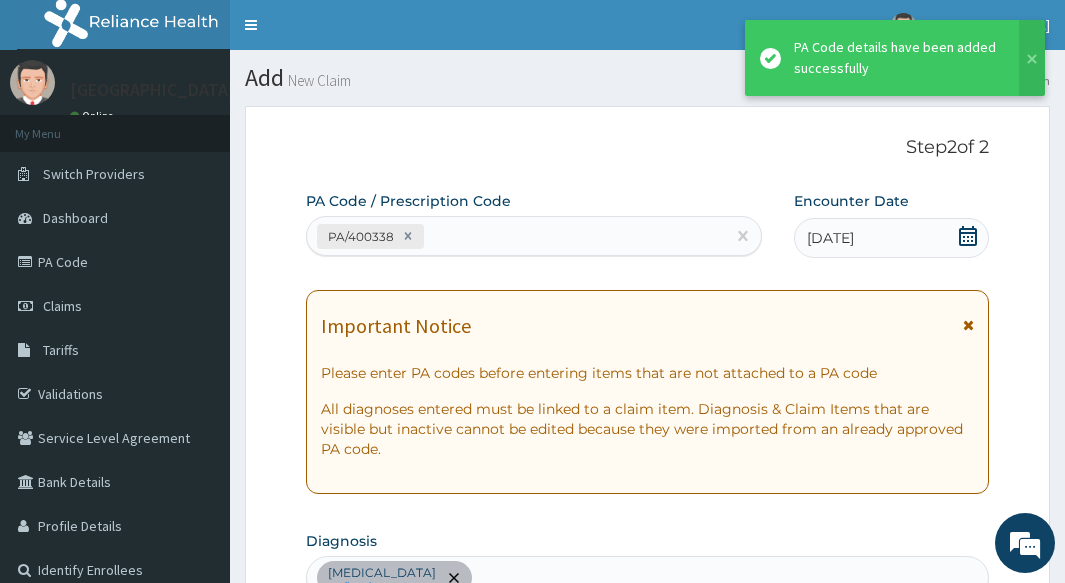 scroll, scrollTop: 704, scrollLeft: 0, axis: vertical 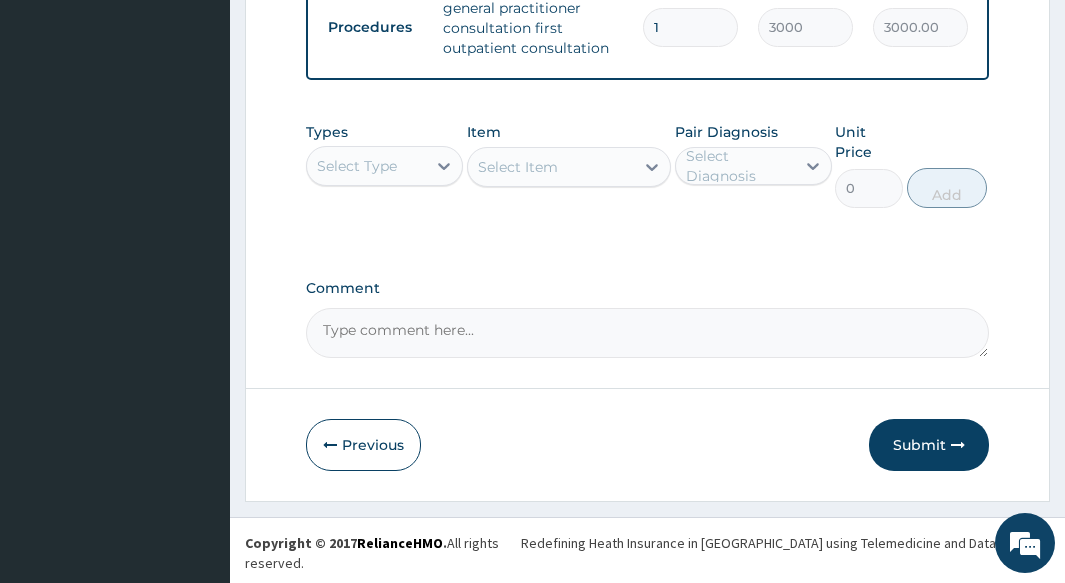 click on "Submit" at bounding box center [929, 445] 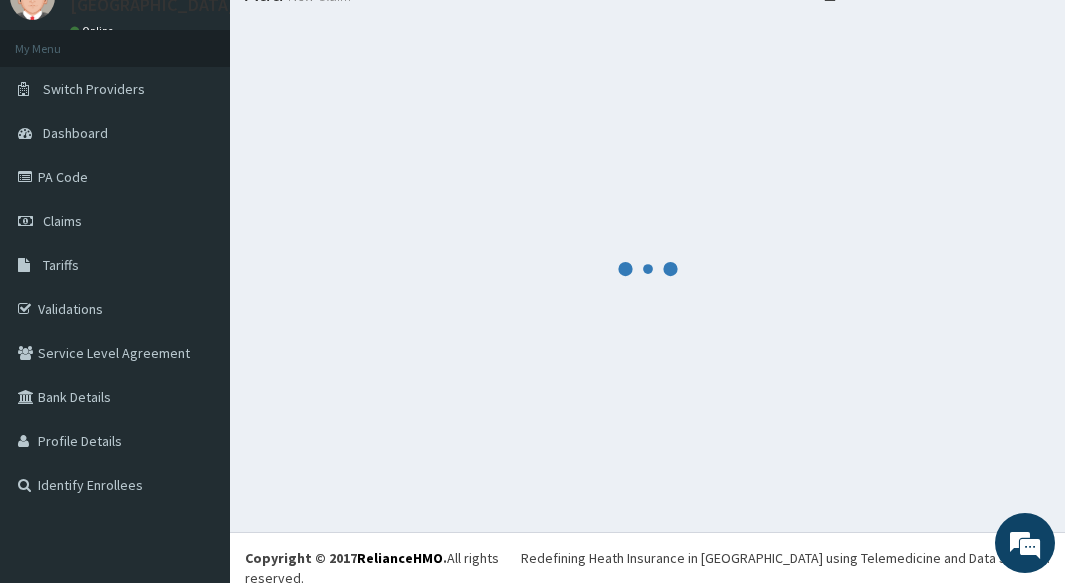 scroll, scrollTop: 968, scrollLeft: 0, axis: vertical 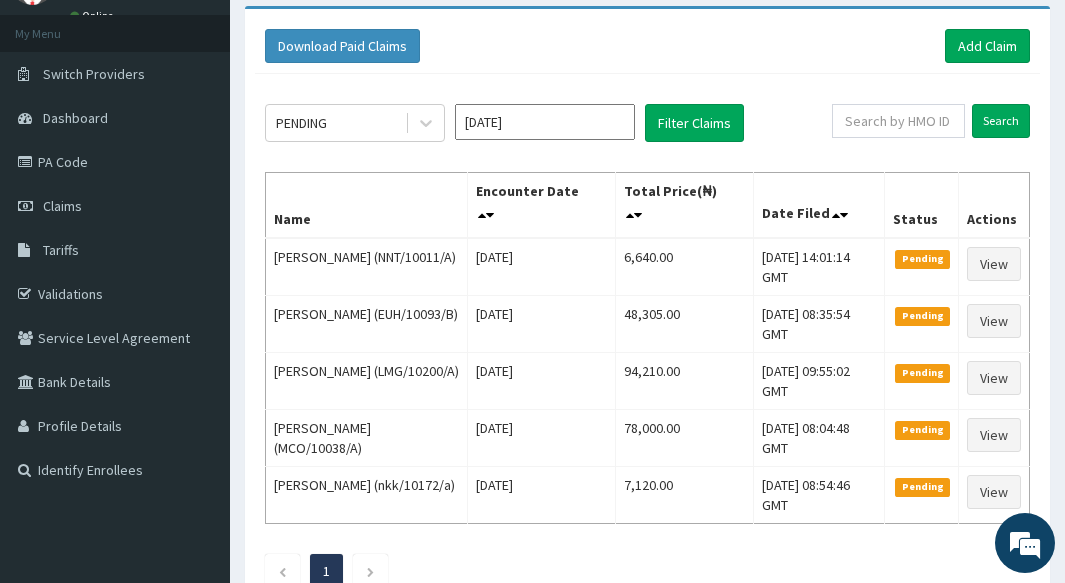click on "Download Paid Claims Add Claim" at bounding box center [647, 46] 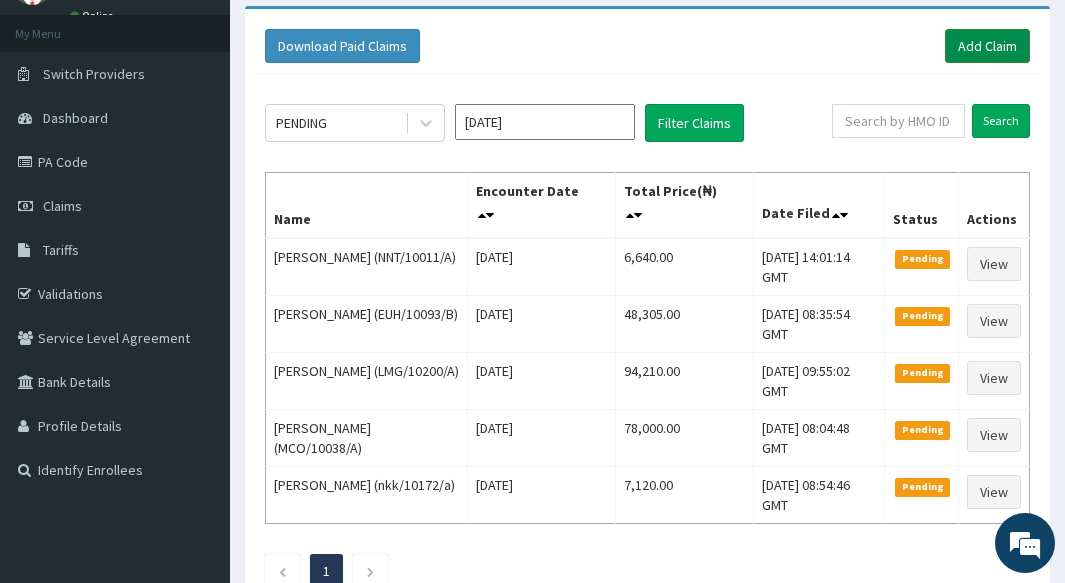 click on "Add Claim" at bounding box center [987, 46] 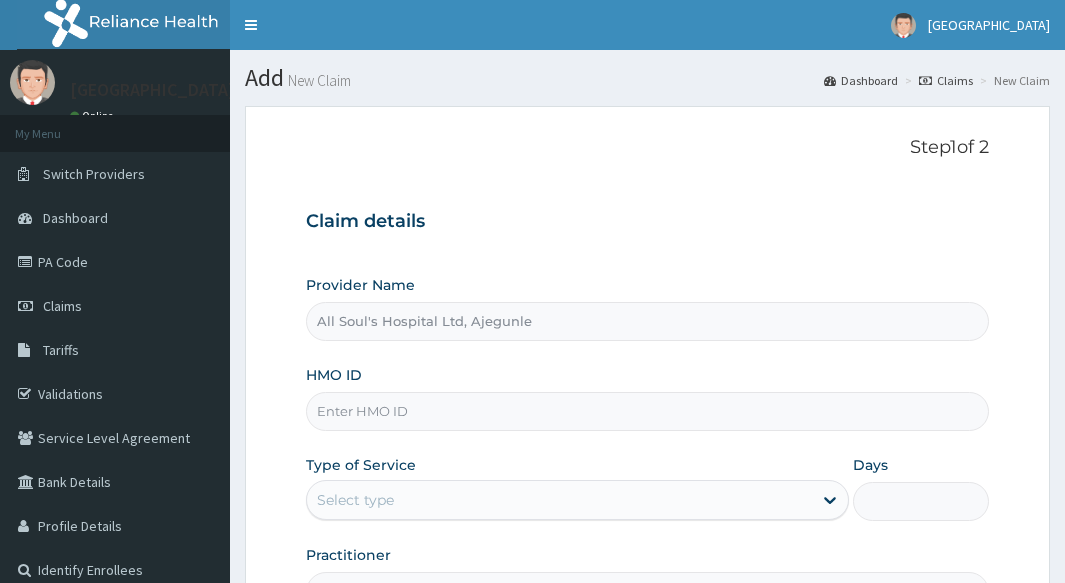 scroll, scrollTop: 0, scrollLeft: 0, axis: both 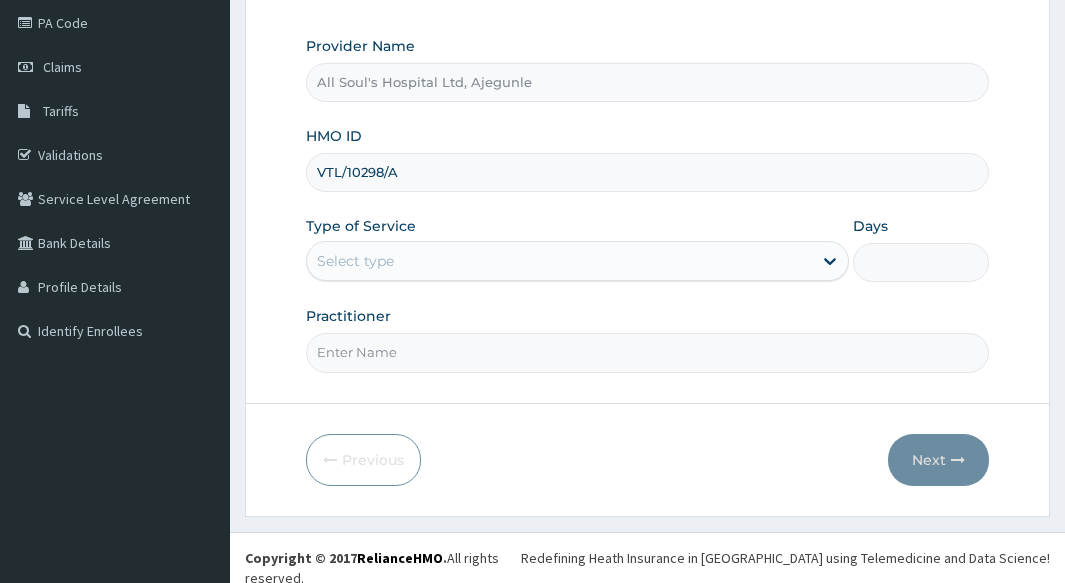 type on "VTL/10298/A" 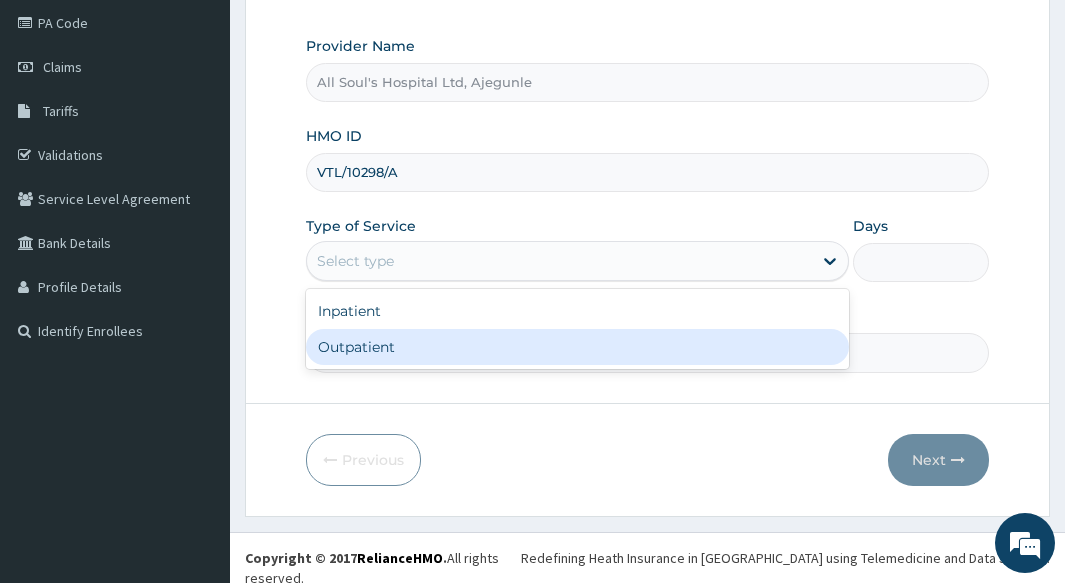 click on "Outpatient" at bounding box center (577, 347) 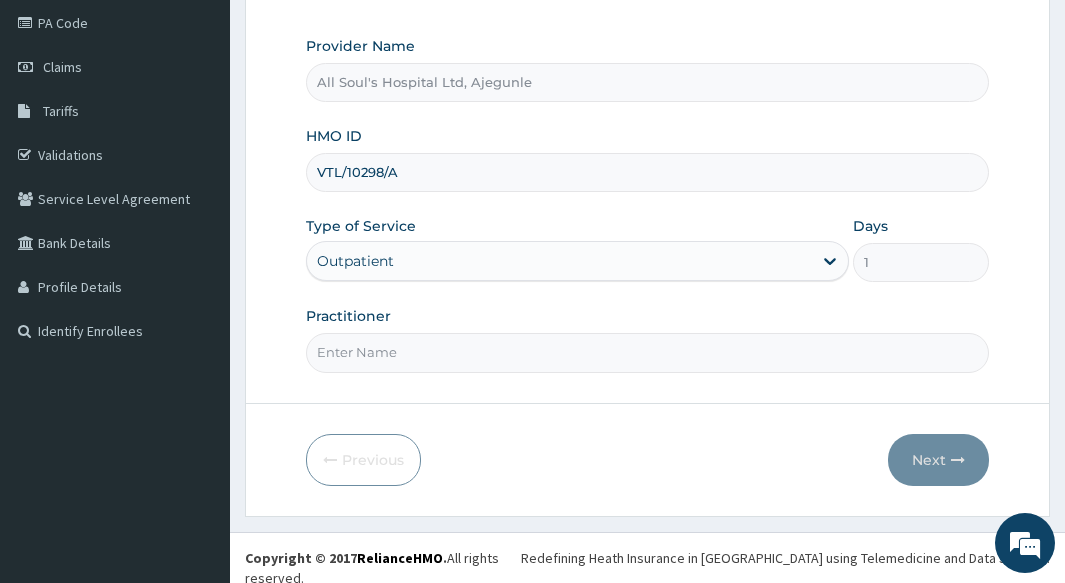 drag, startPoint x: 426, startPoint y: 353, endPoint x: 428, endPoint y: 367, distance: 14.142136 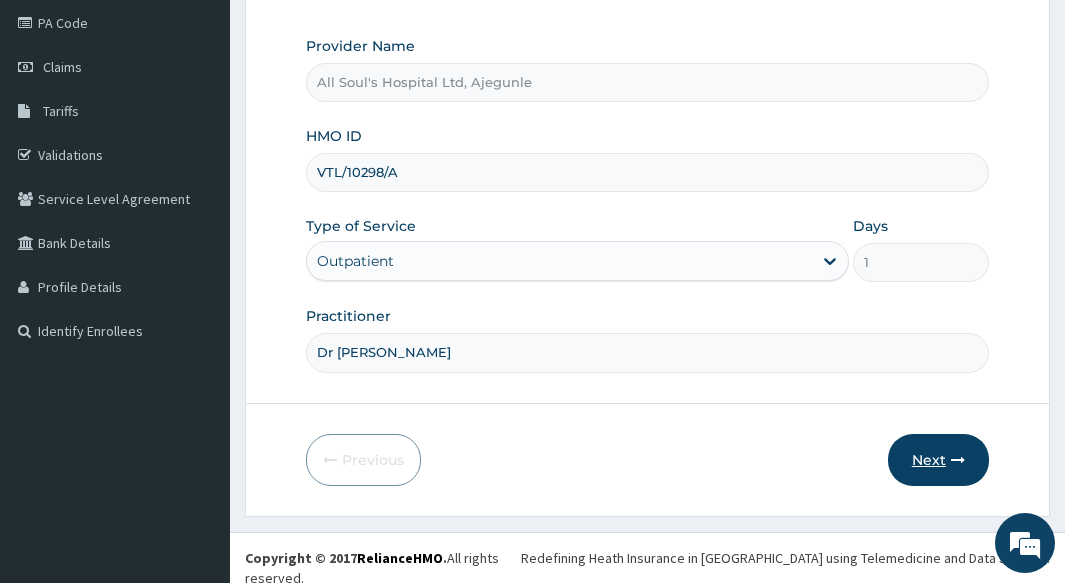 click at bounding box center (958, 460) 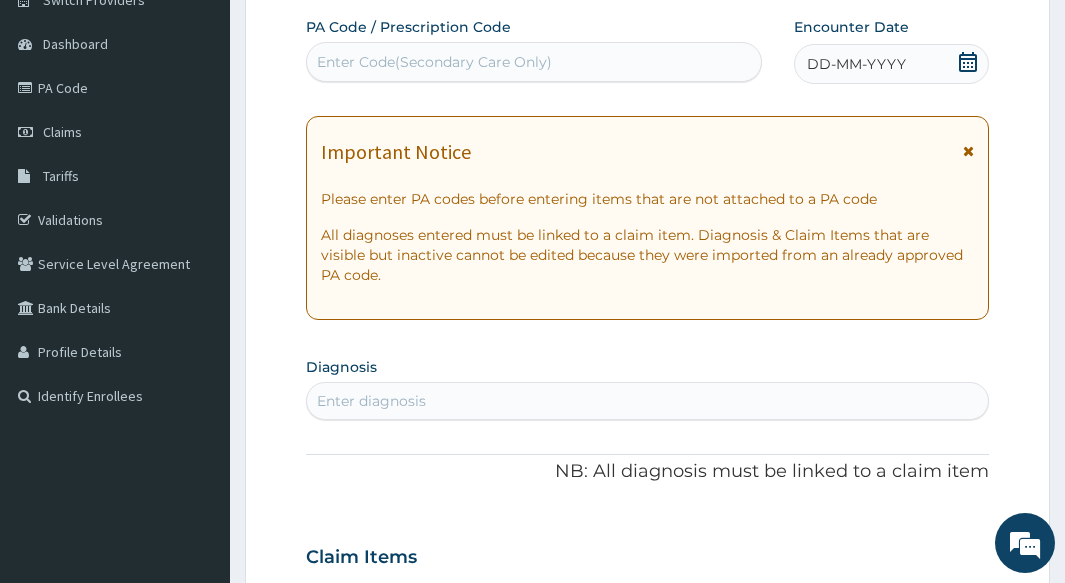scroll, scrollTop: 139, scrollLeft: 0, axis: vertical 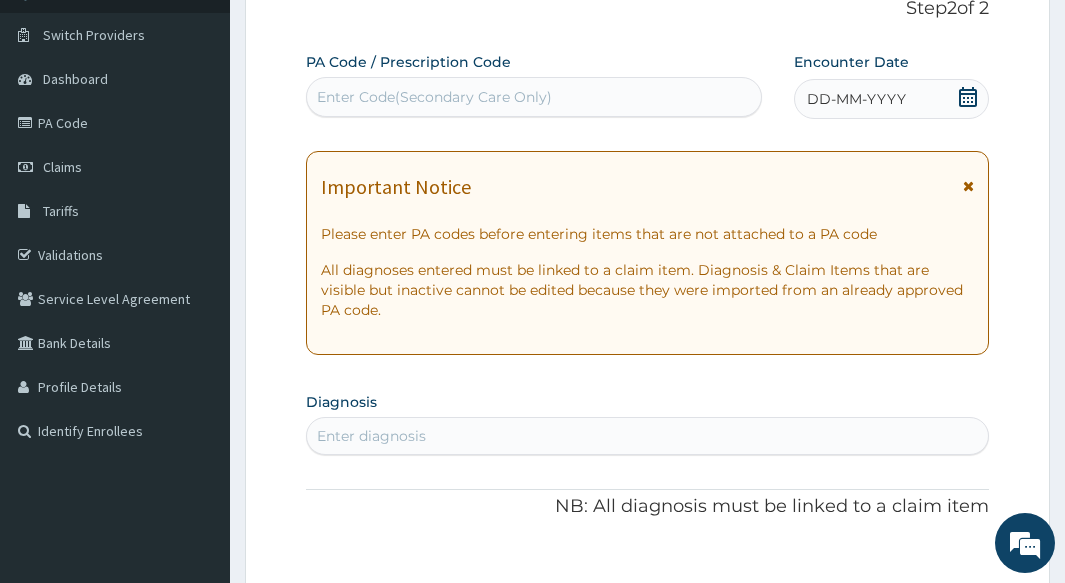 click 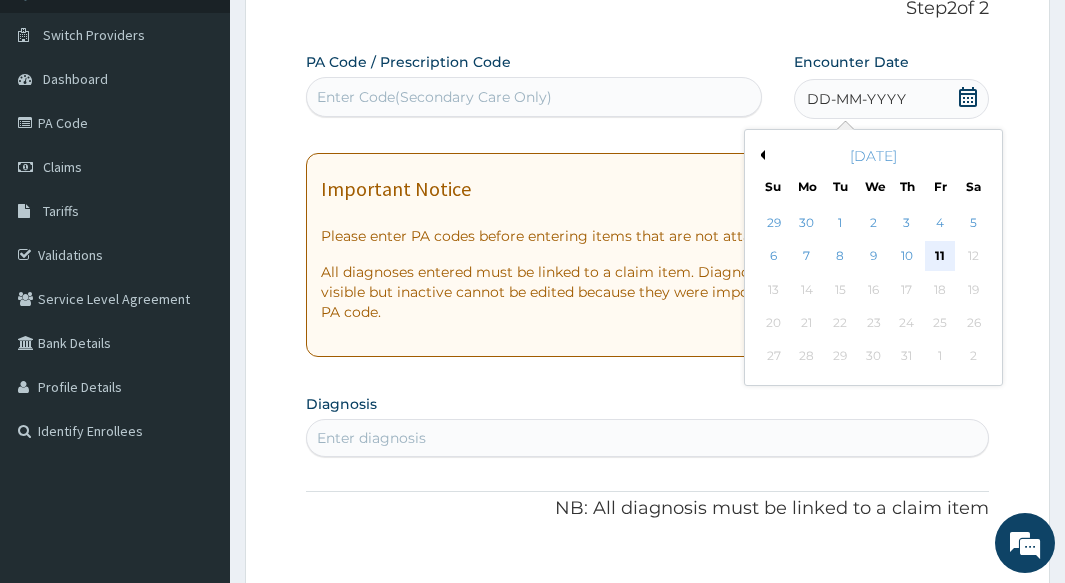 click on "11" at bounding box center [940, 257] 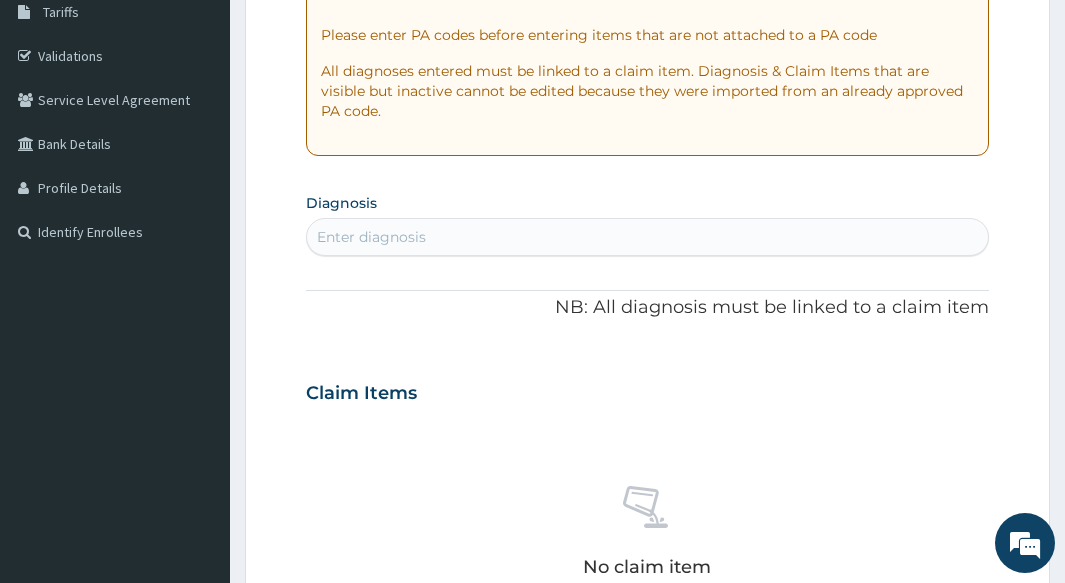 scroll, scrollTop: 339, scrollLeft: 0, axis: vertical 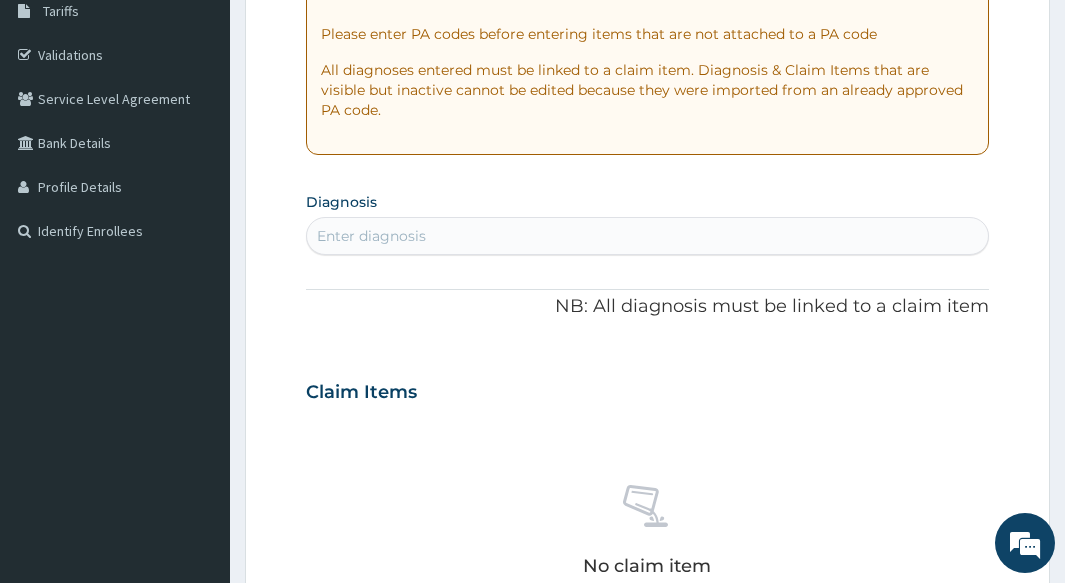 click on "Enter diagnosis" at bounding box center [647, 236] 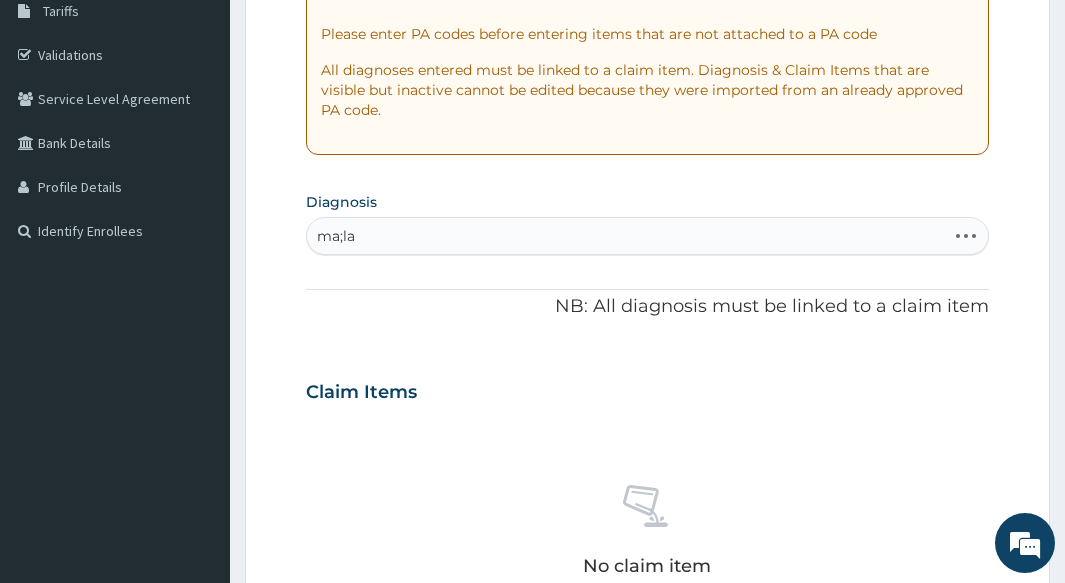 scroll, scrollTop: 0, scrollLeft: 0, axis: both 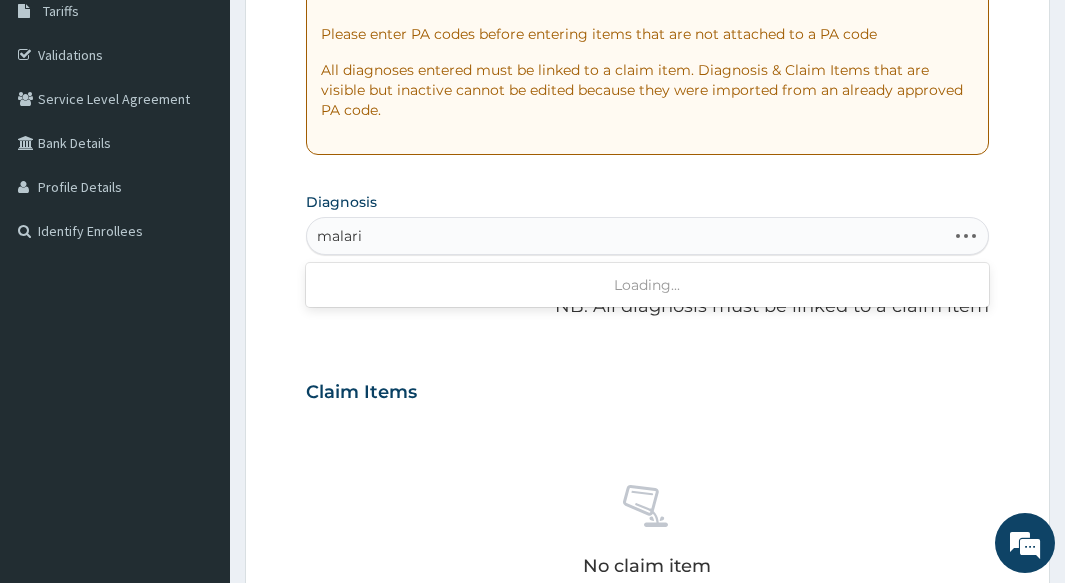 type on "malaria" 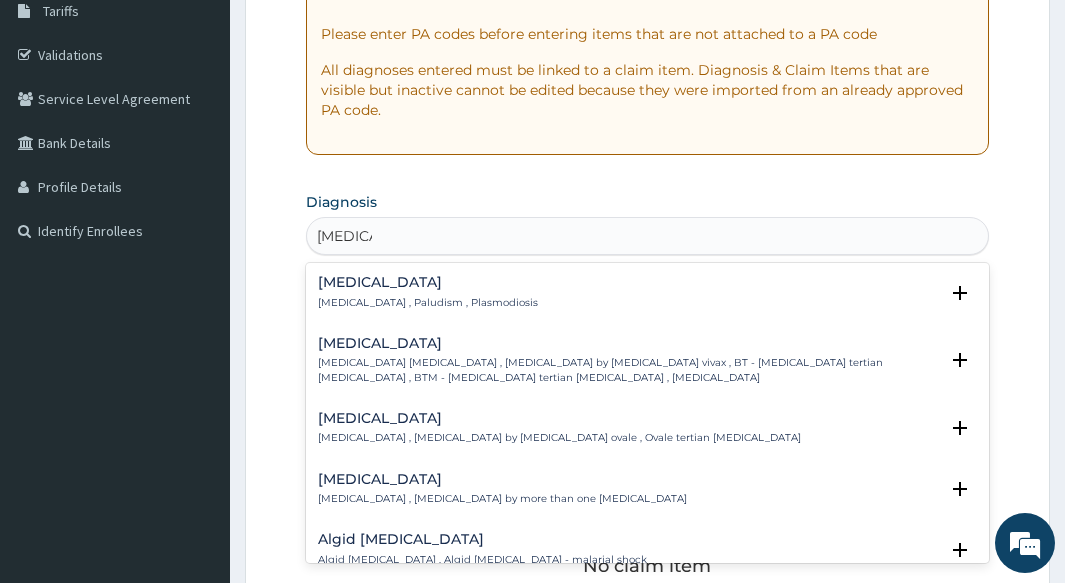 click on "Malaria , Paludism , Plasmodiosis" at bounding box center [428, 303] 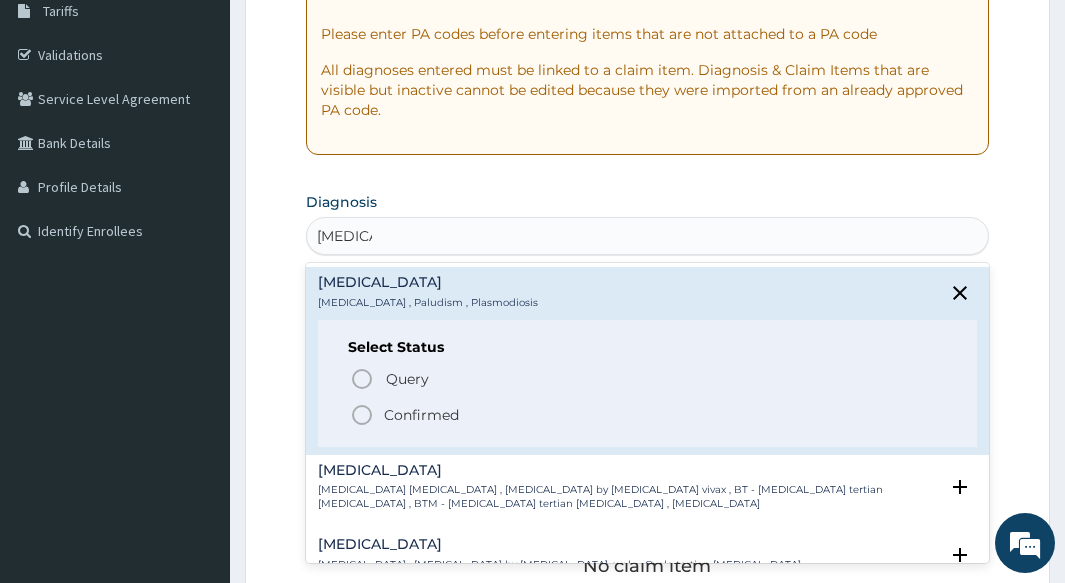 click on "Confirmed" at bounding box center [421, 415] 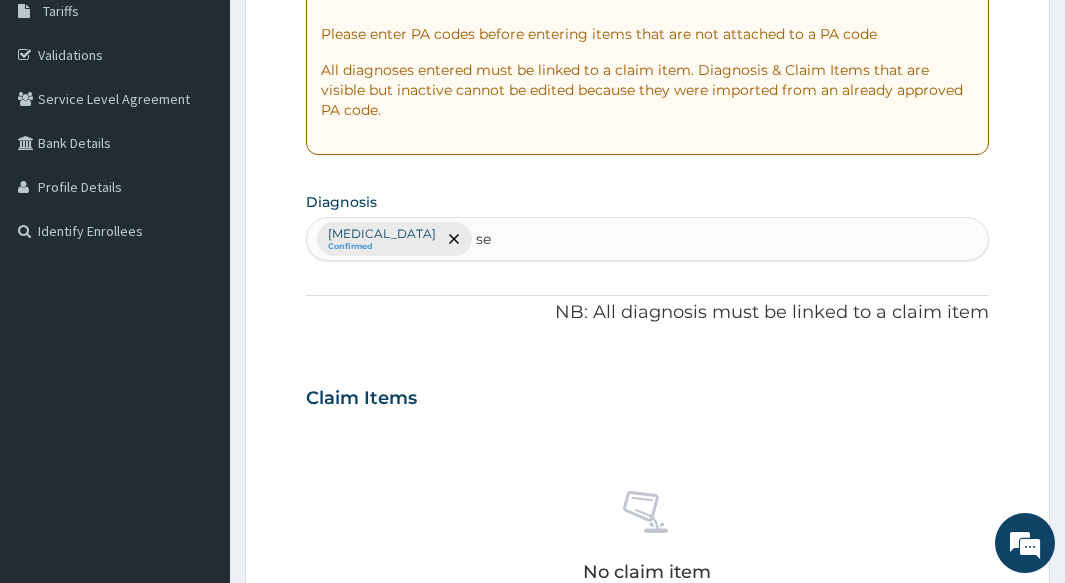 type on "s" 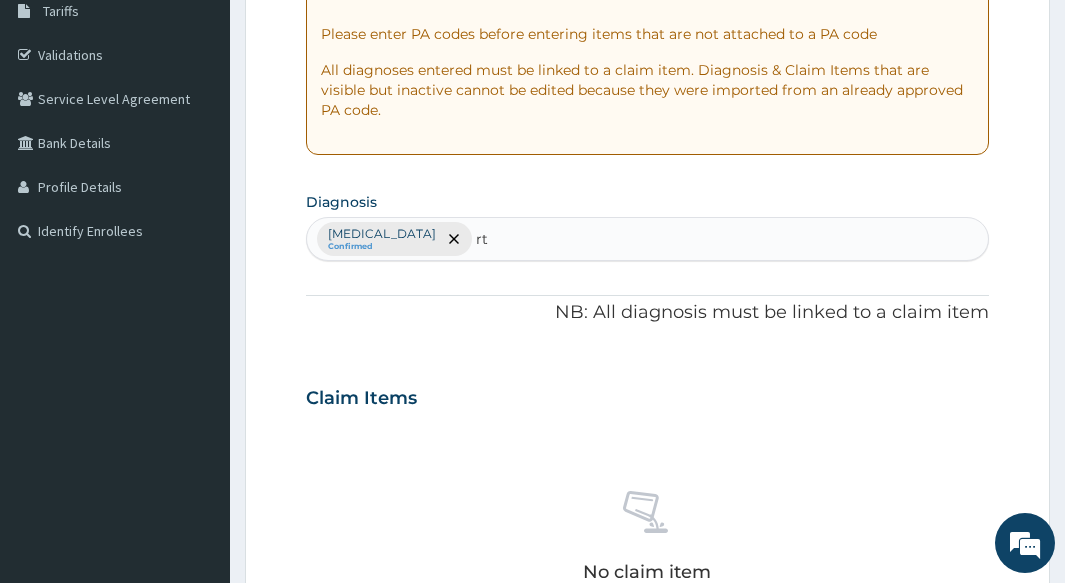 type on "rti" 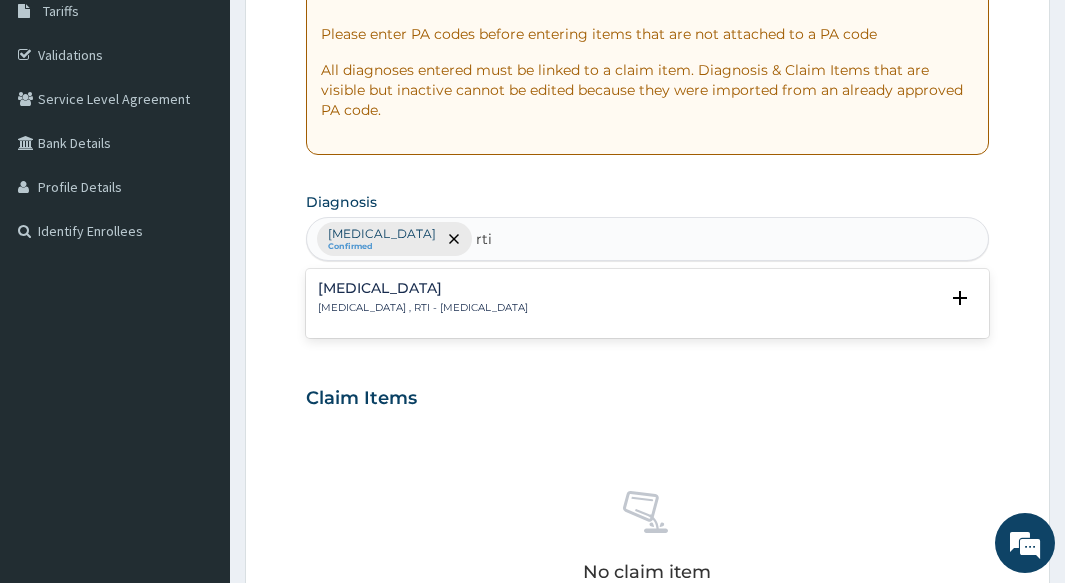 click on "Respiratory tract infection , RTI - Respiratory tract infection" at bounding box center [423, 308] 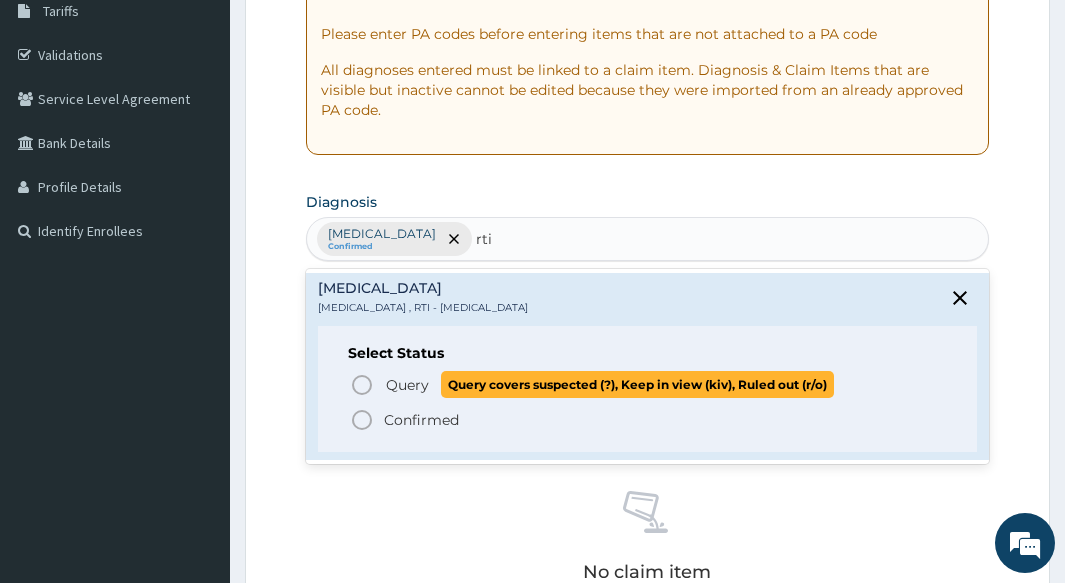 click on "Query" at bounding box center [407, 385] 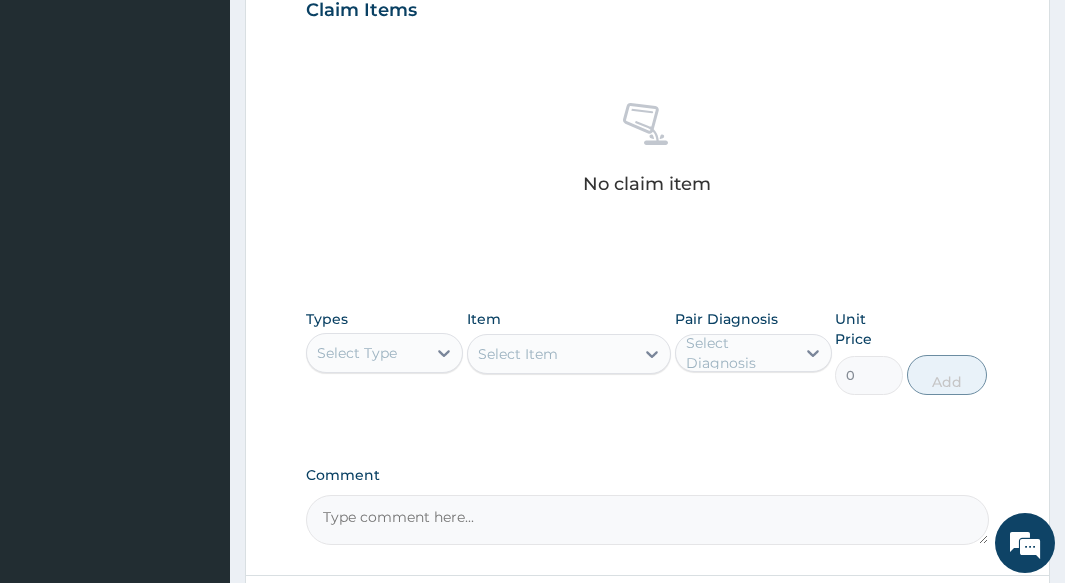 scroll, scrollTop: 739, scrollLeft: 0, axis: vertical 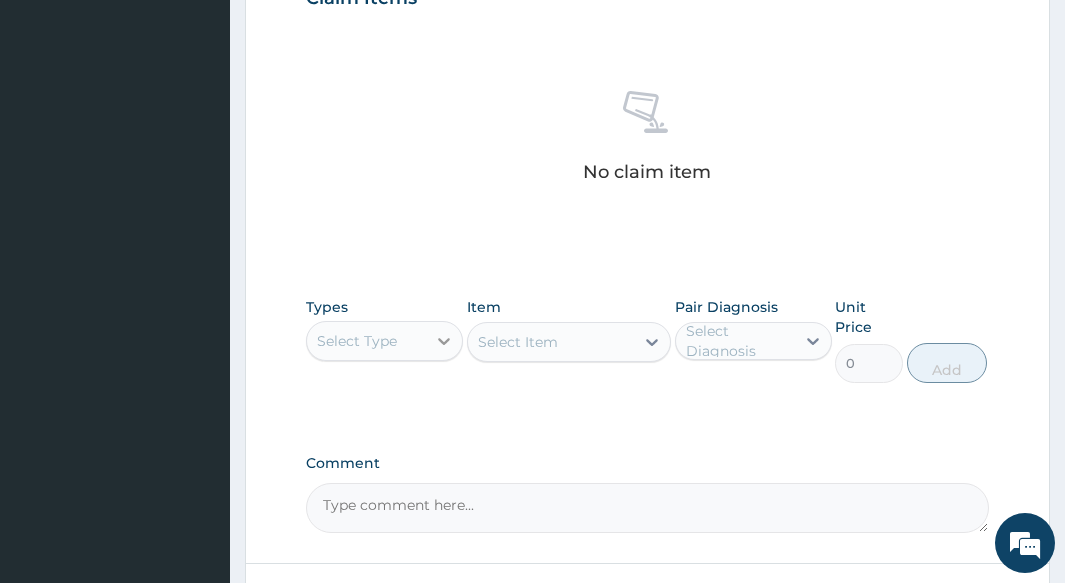 click at bounding box center (444, 341) 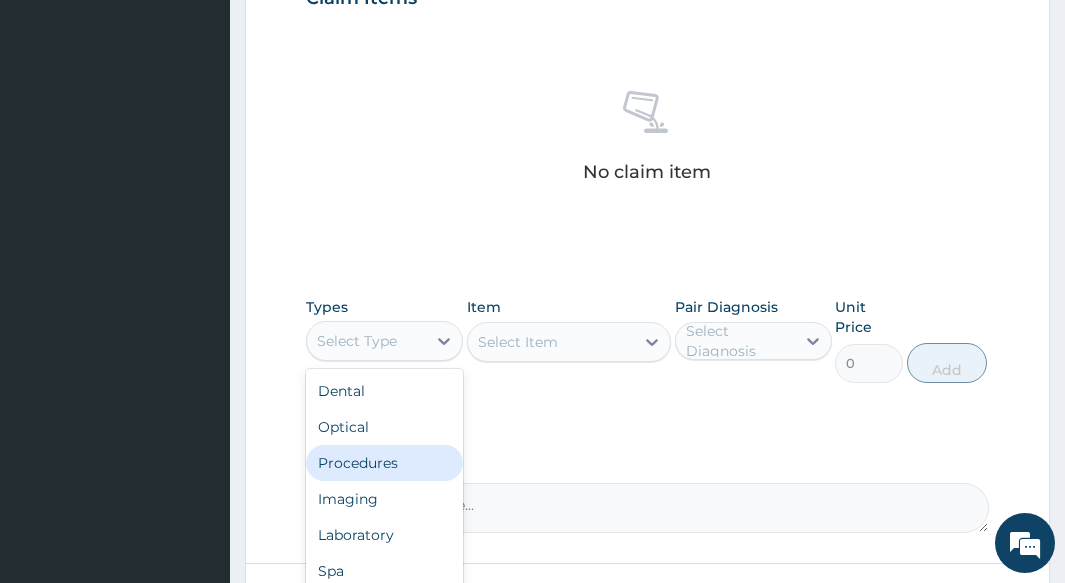 click on "Procedures" at bounding box center (384, 463) 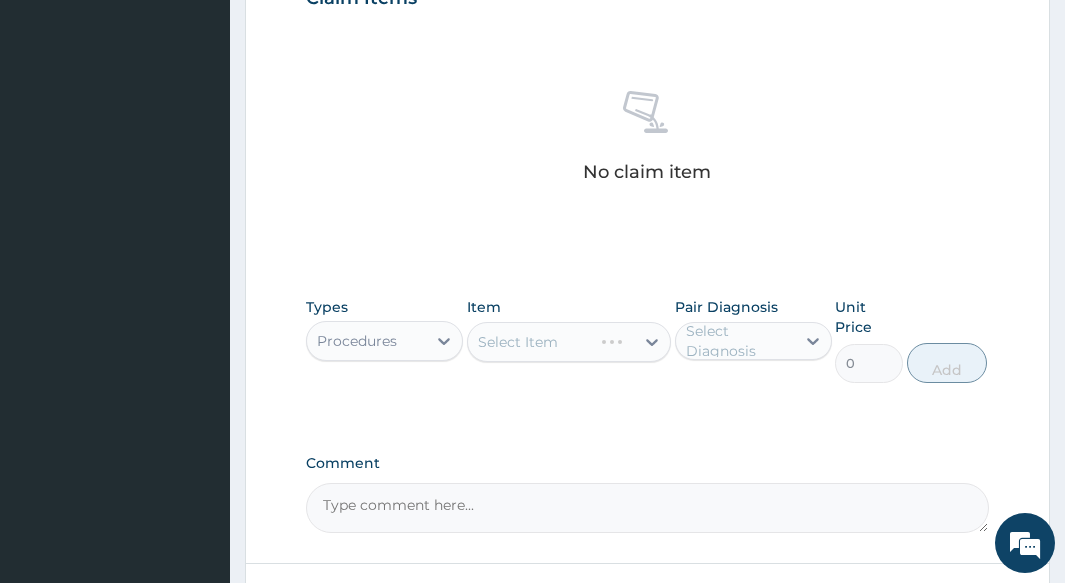 click on "Select Item" at bounding box center (569, 342) 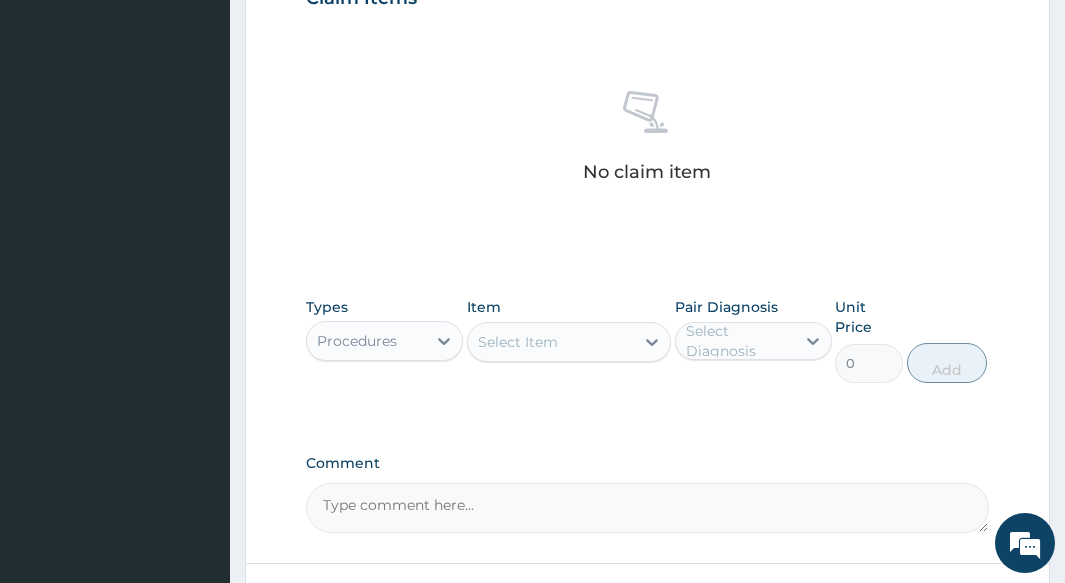 click on "Select Item" at bounding box center (518, 342) 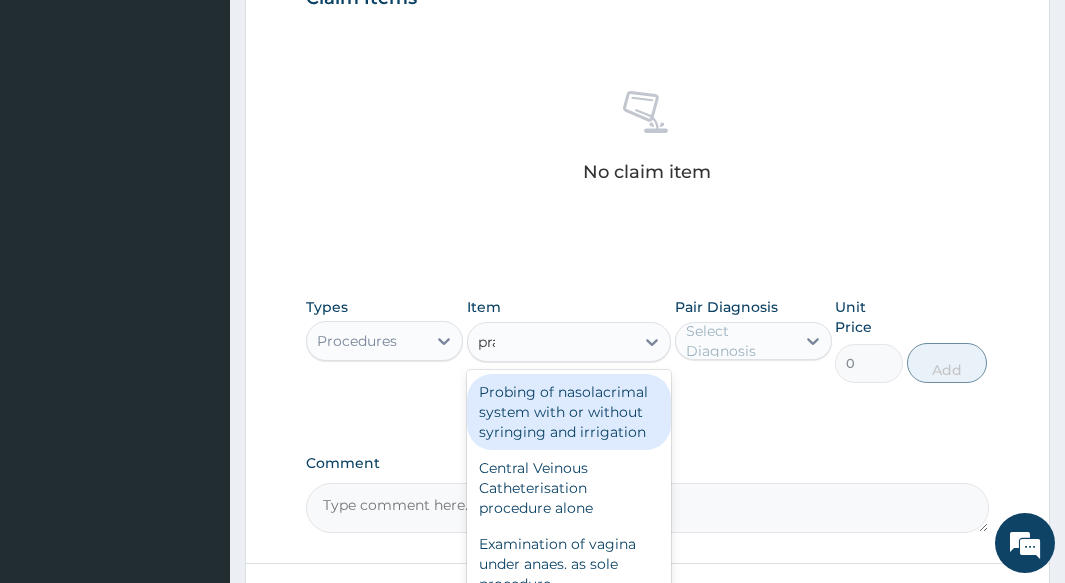 type on "prac" 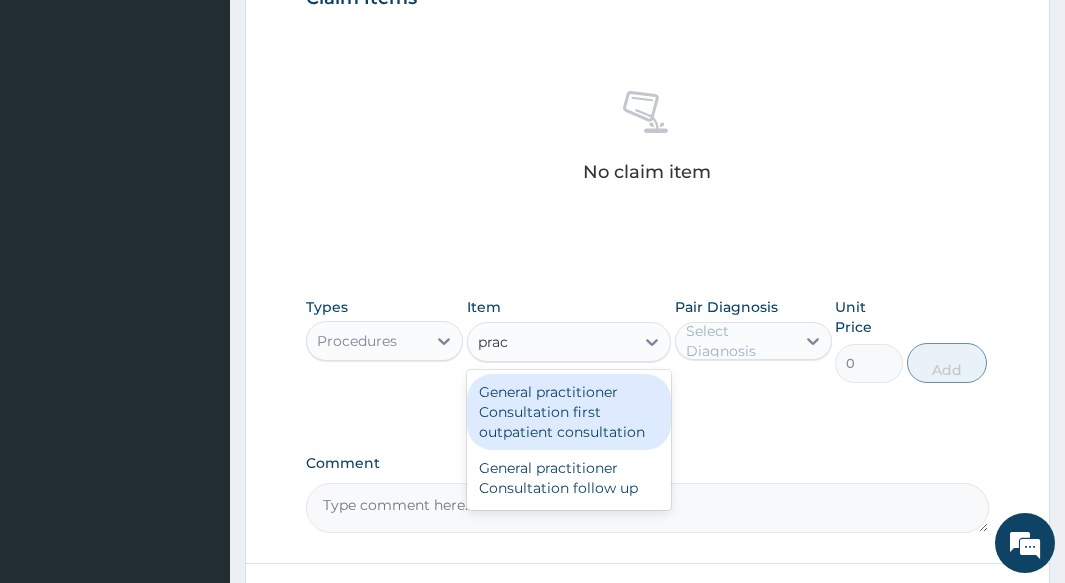 click on "General practitioner Consultation first outpatient consultation" at bounding box center (569, 412) 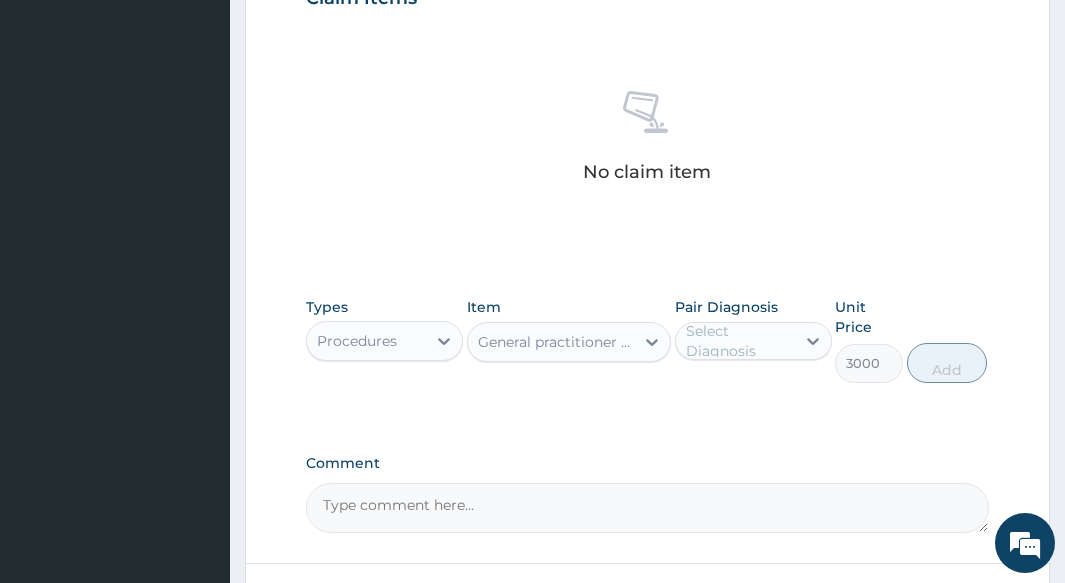 click on "Select Diagnosis" at bounding box center (753, 341) 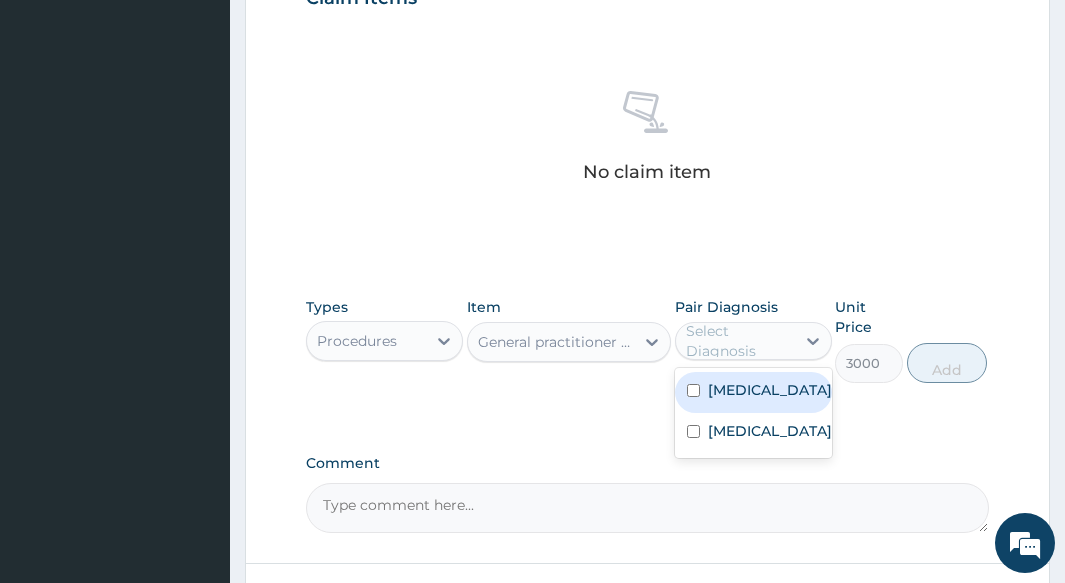 drag, startPoint x: 751, startPoint y: 375, endPoint x: 748, endPoint y: 411, distance: 36.124783 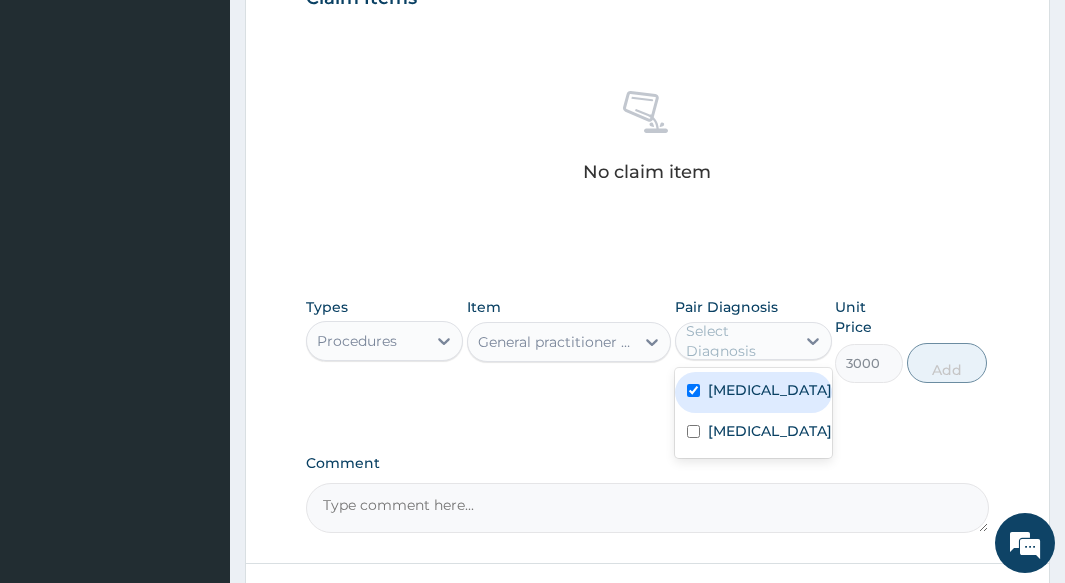 checkbox on "true" 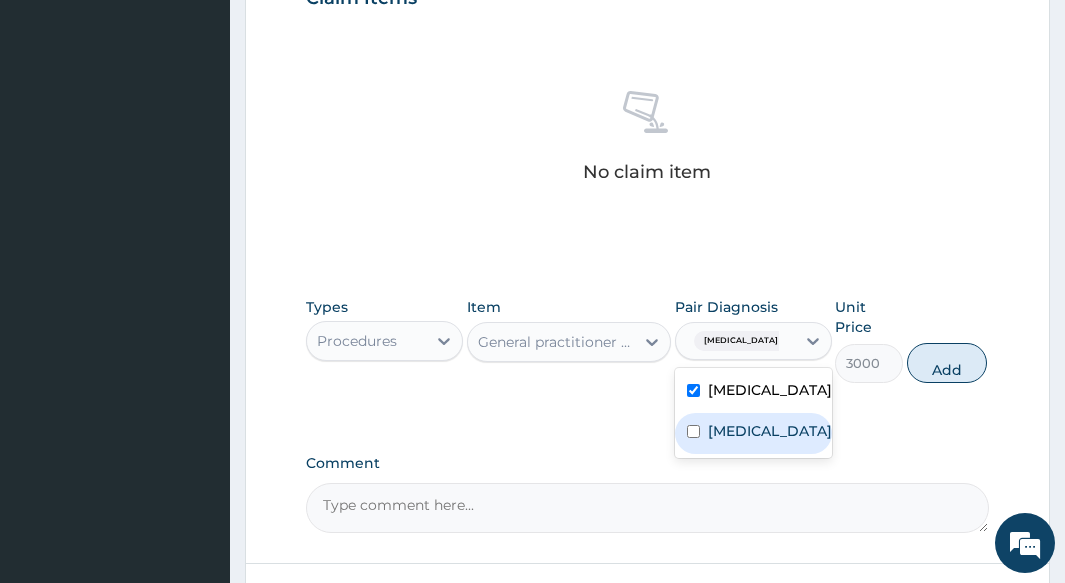 click on "Respiratory tract infection" at bounding box center (770, 431) 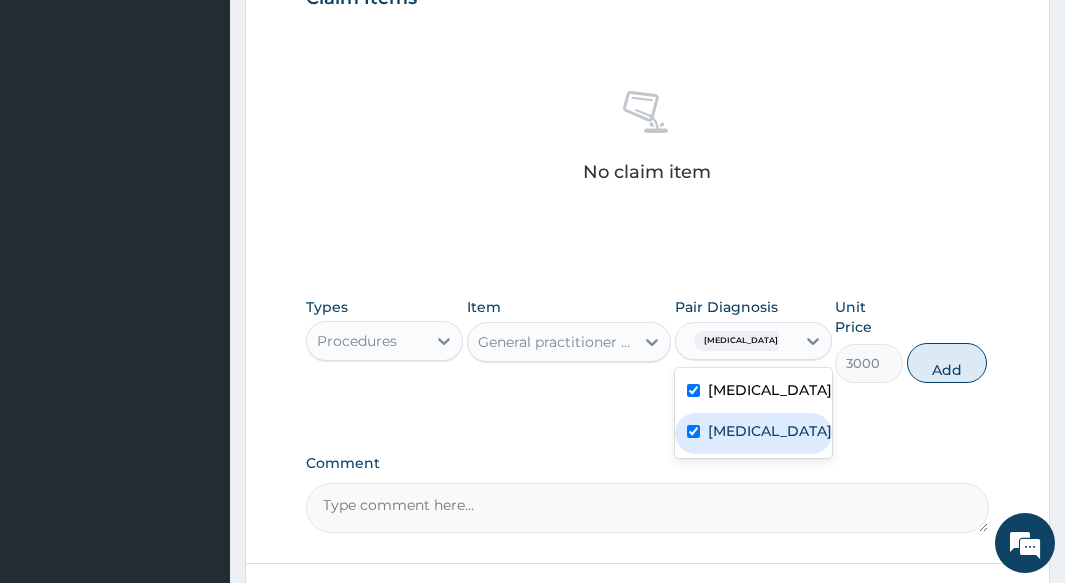 checkbox on "true" 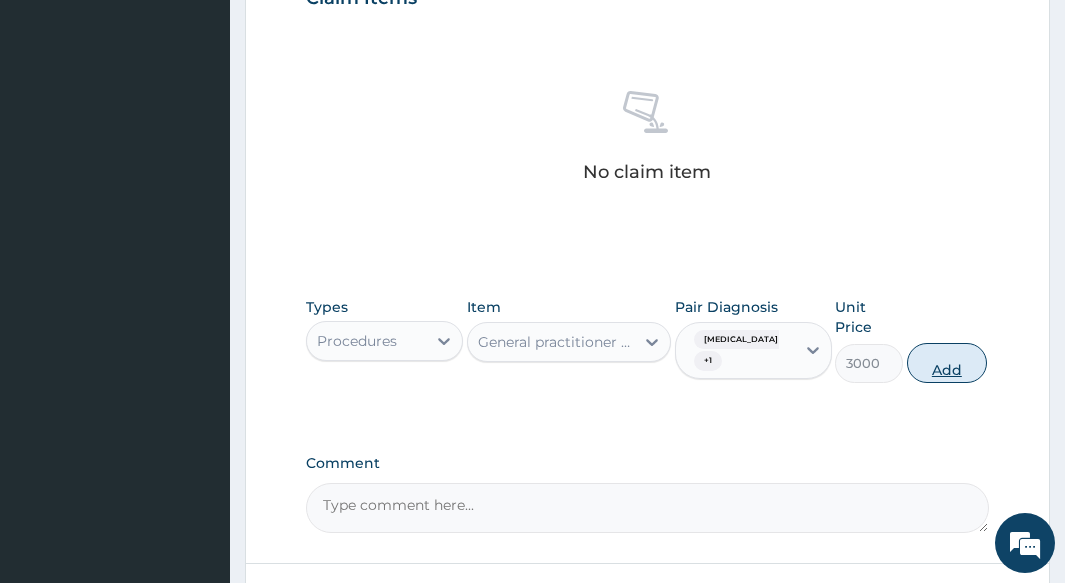 click on "Add" at bounding box center (947, 363) 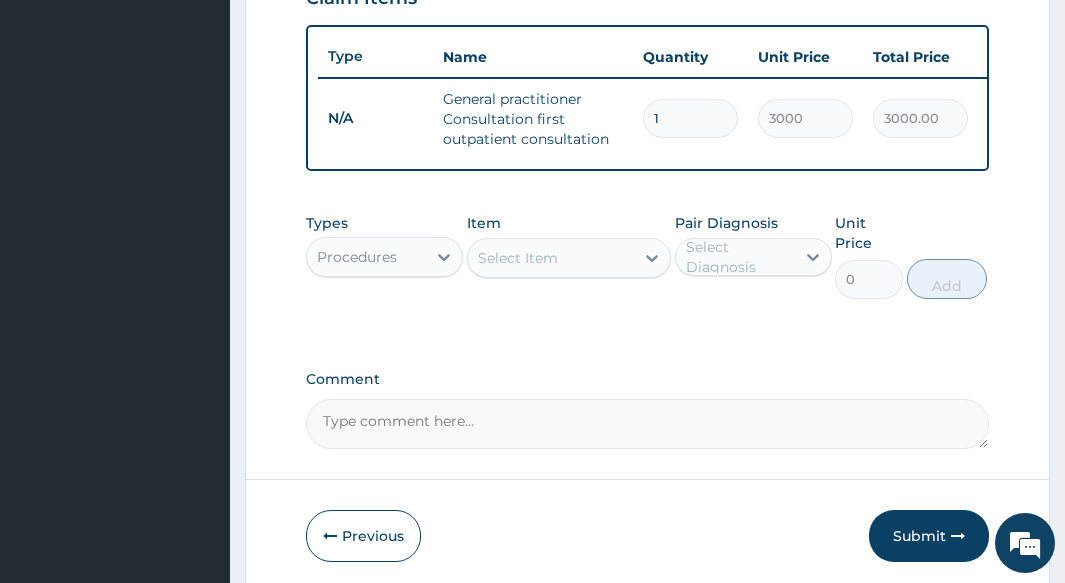 click on "Procedures" at bounding box center (366, 257) 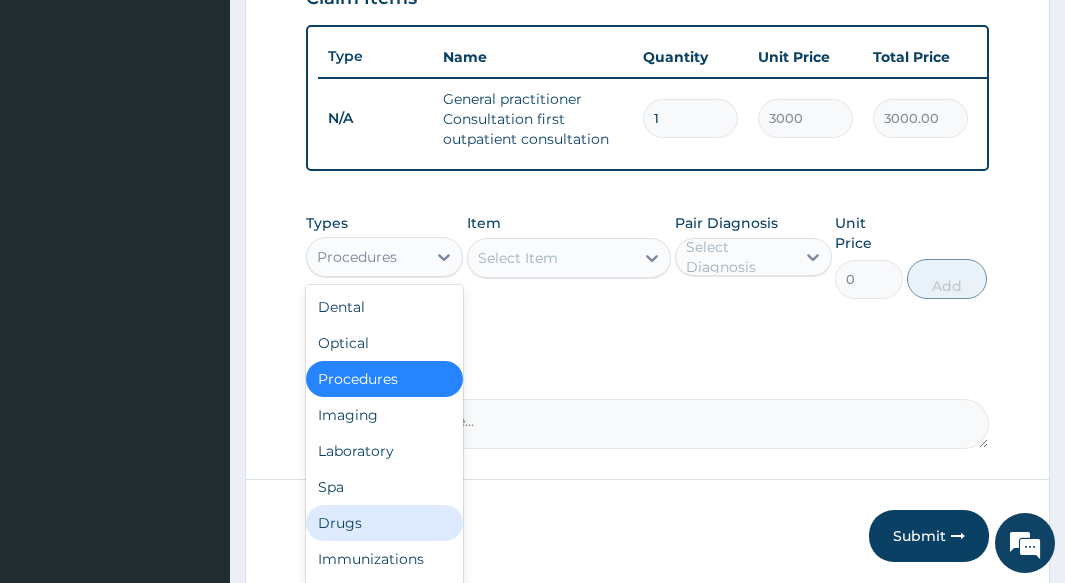 click on "Drugs" at bounding box center (384, 523) 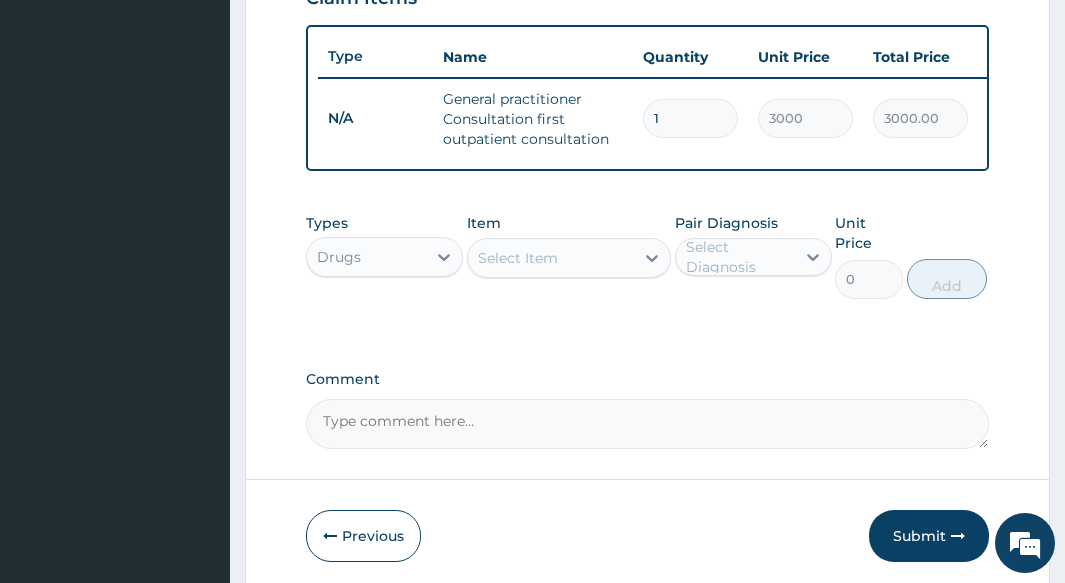 click on "Select Item" at bounding box center [518, 258] 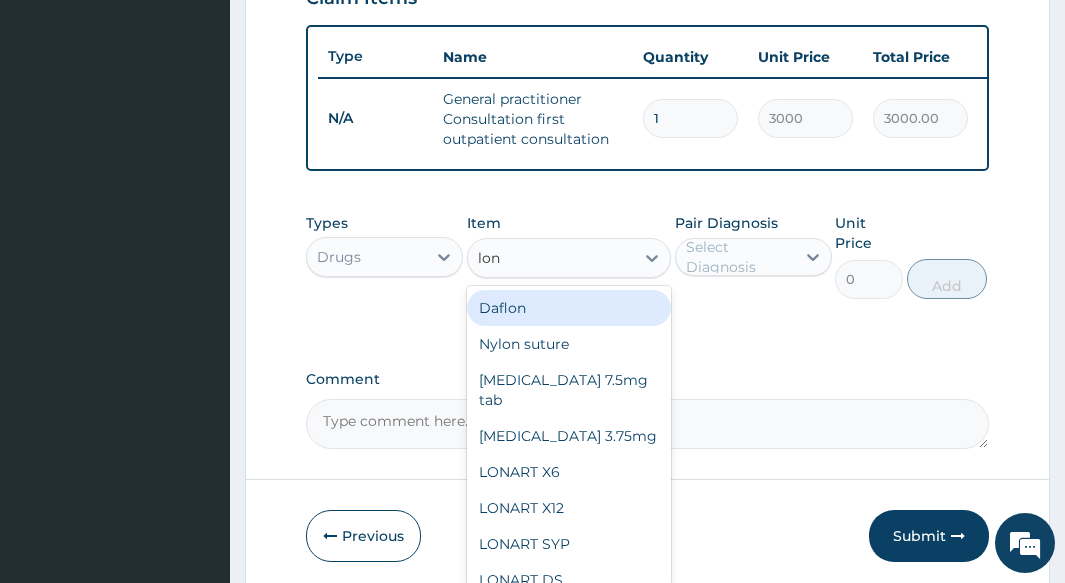 type on "lona" 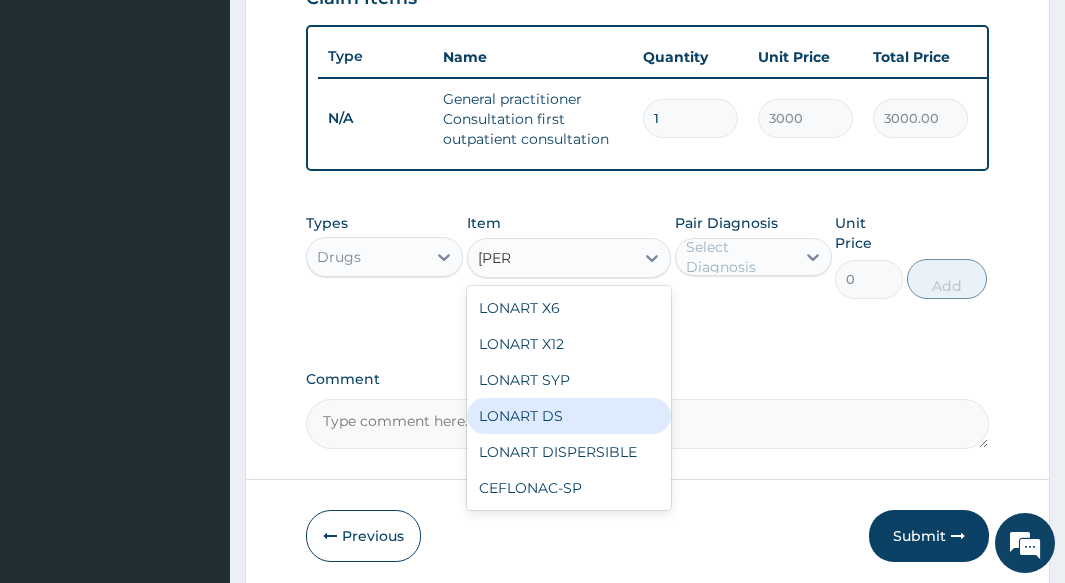 click on "LONART DS" at bounding box center [569, 416] 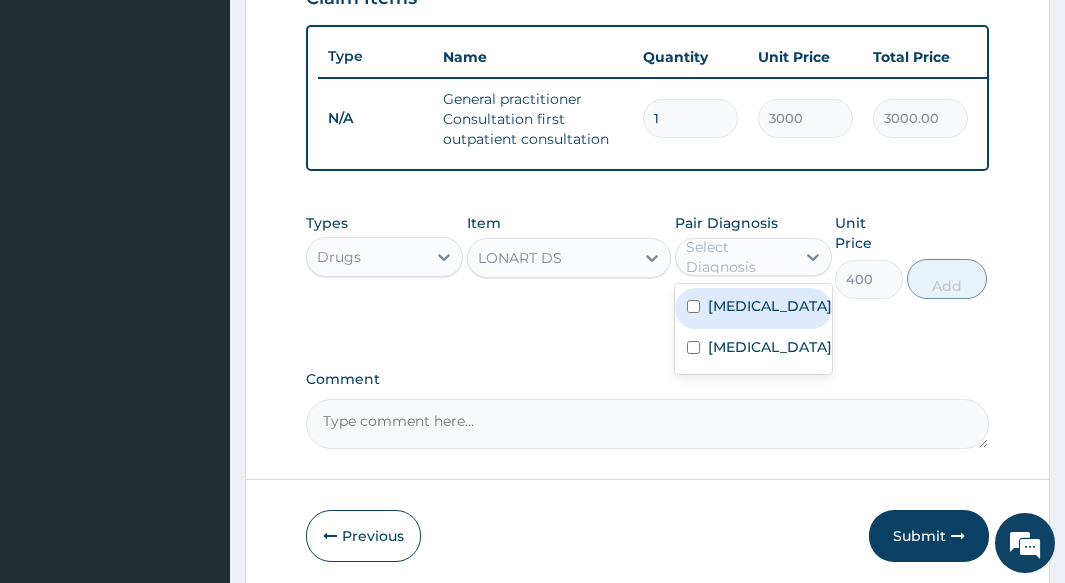 click on "Select Diagnosis" at bounding box center [739, 257] 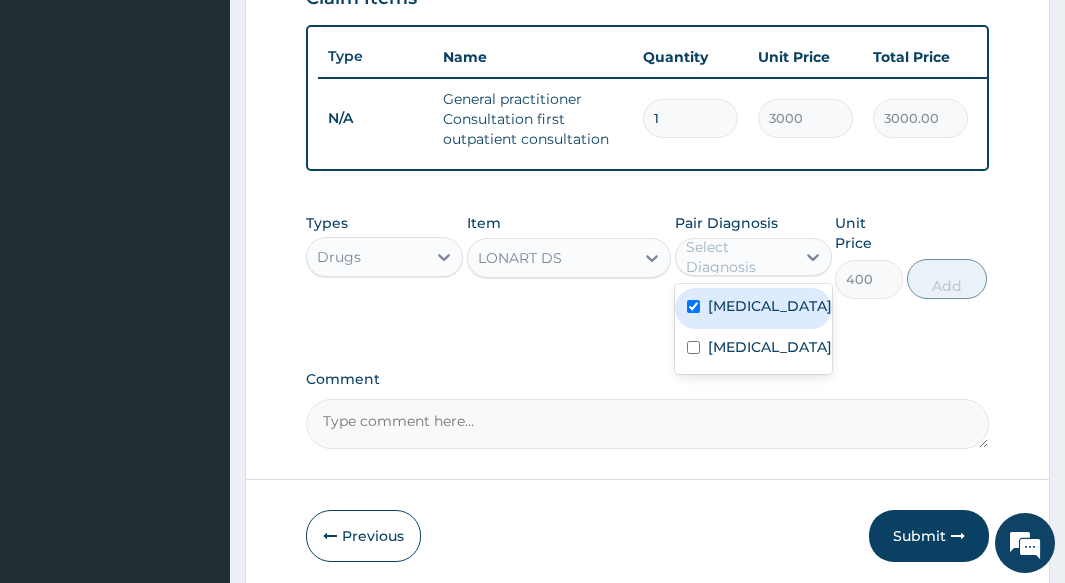 checkbox on "true" 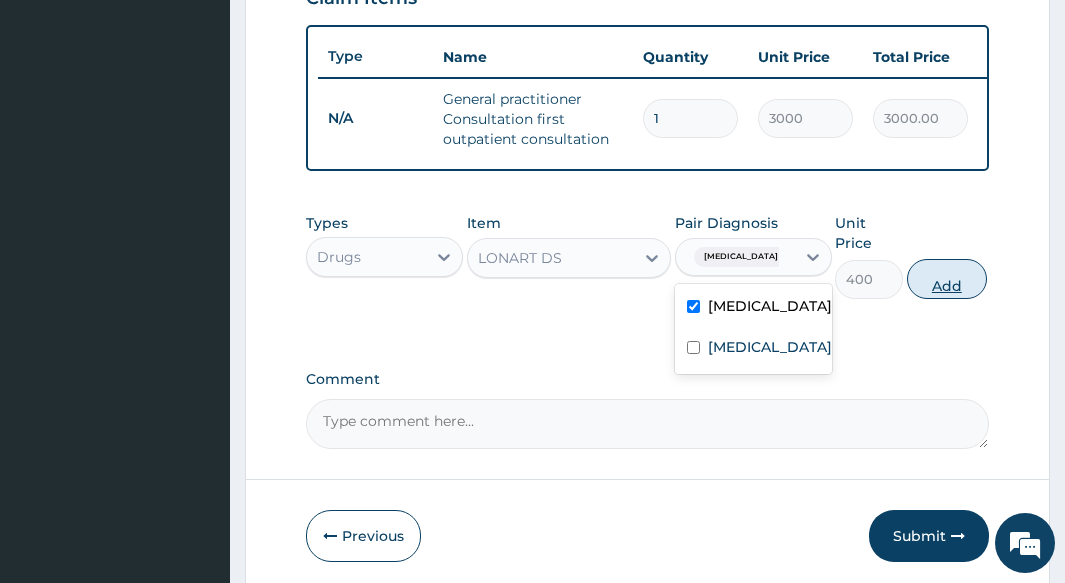 click on "Add" at bounding box center (947, 279) 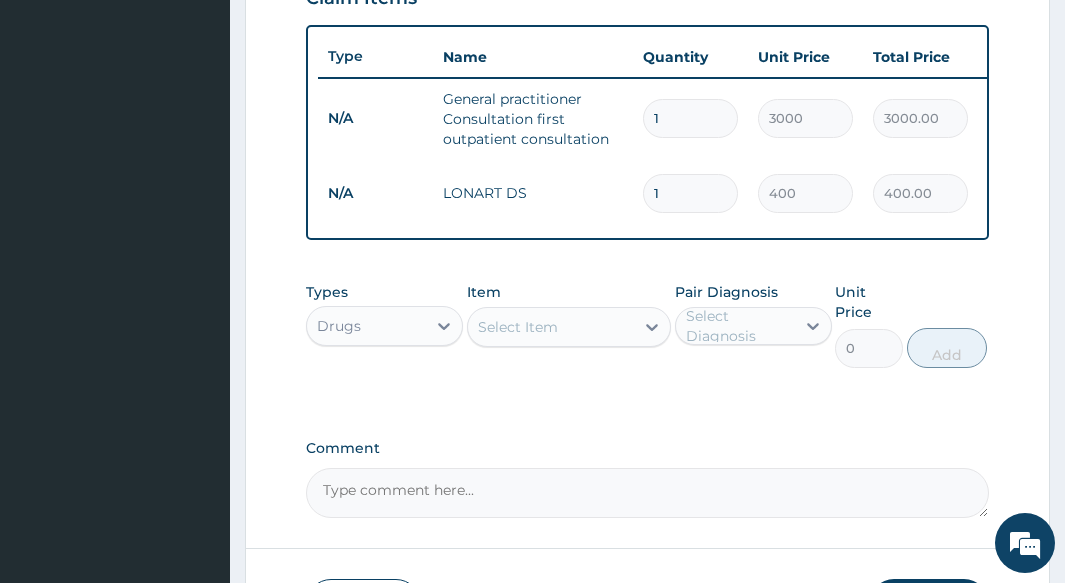 type 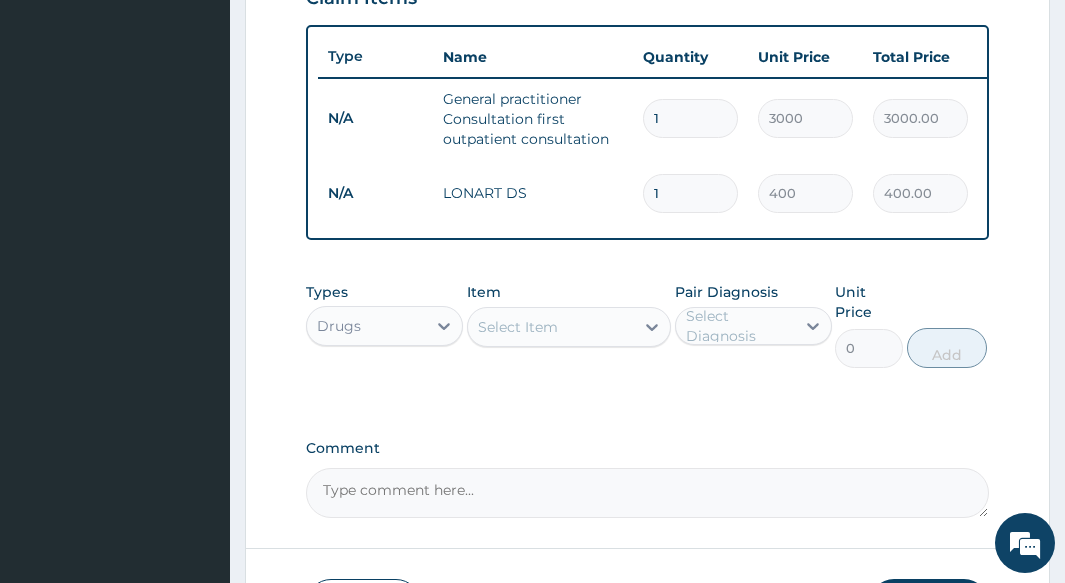 type on "0.00" 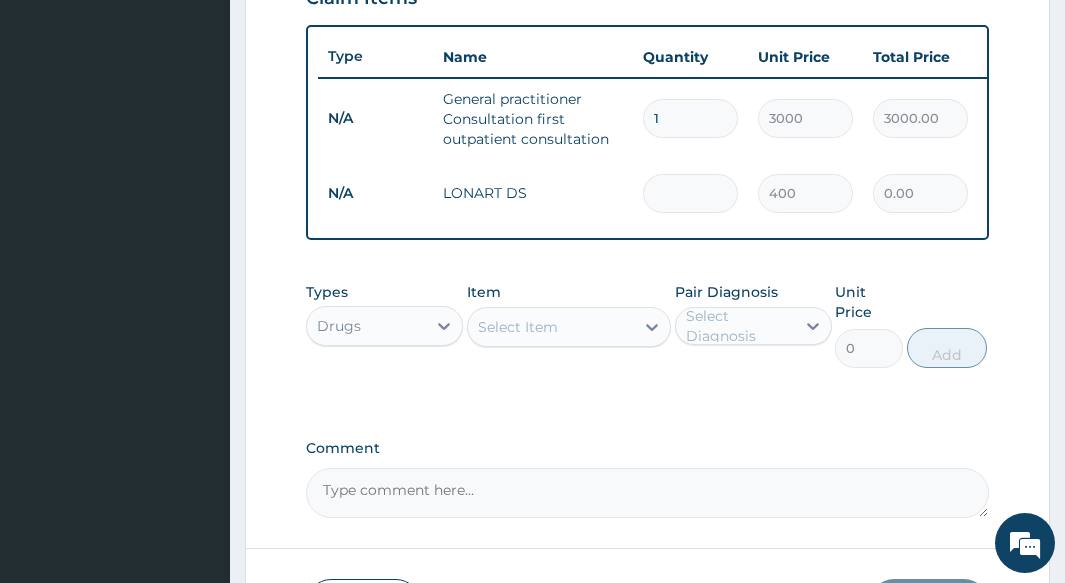 type on "6" 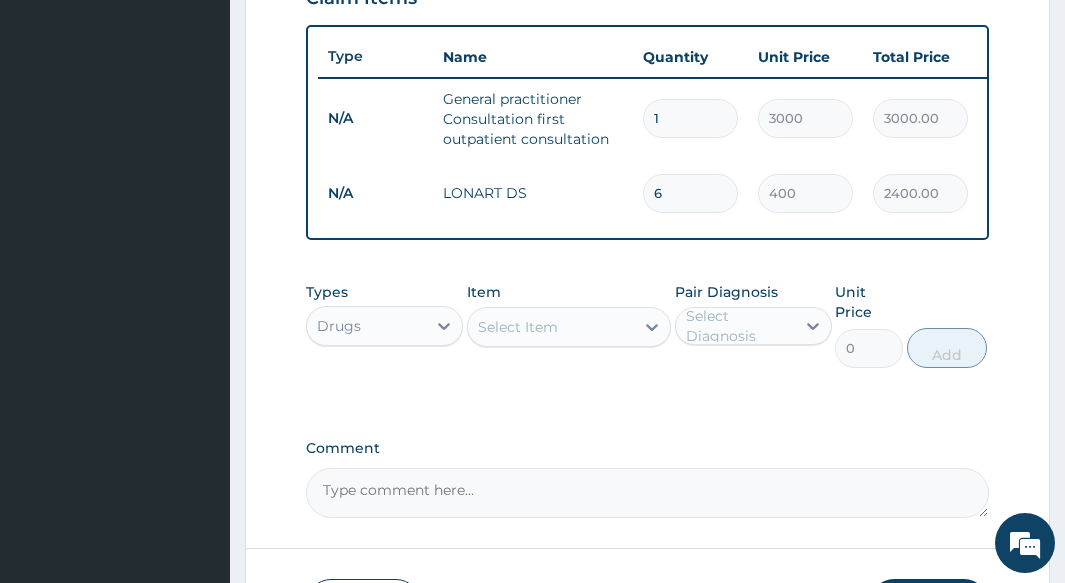 type on "6" 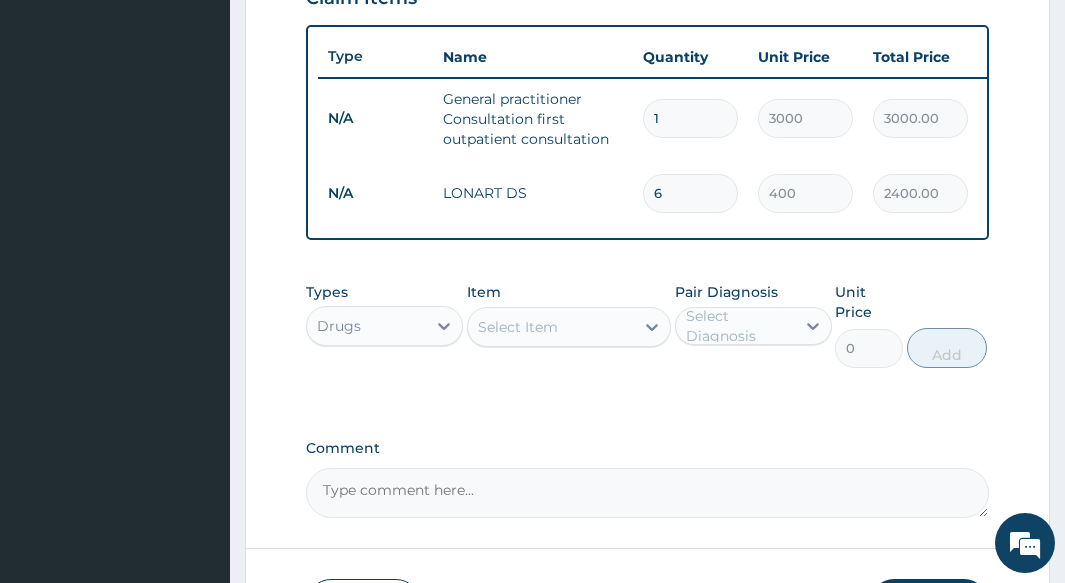 click on "Select Item" at bounding box center [518, 327] 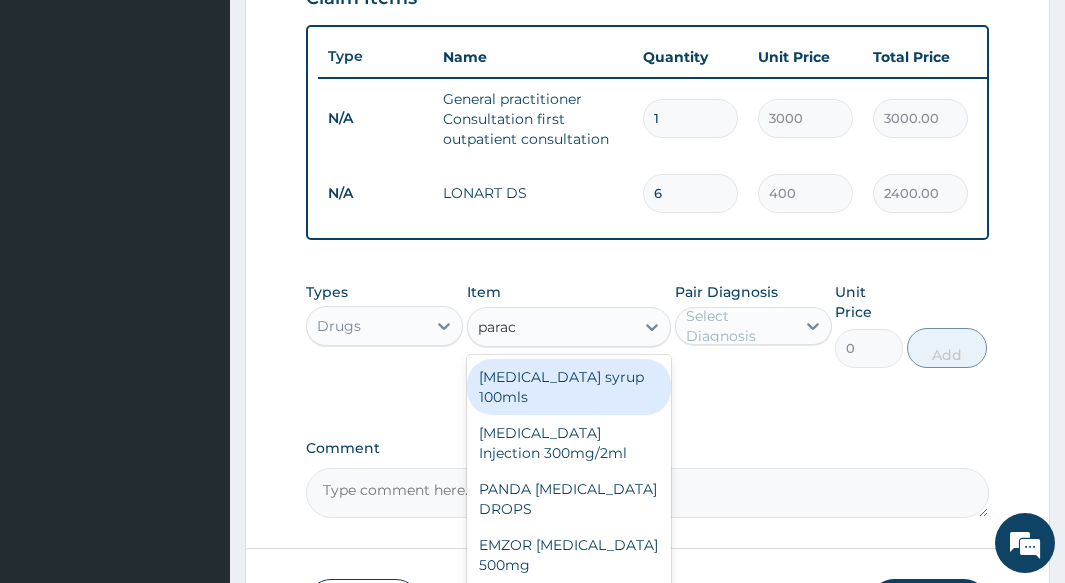 type on "parace" 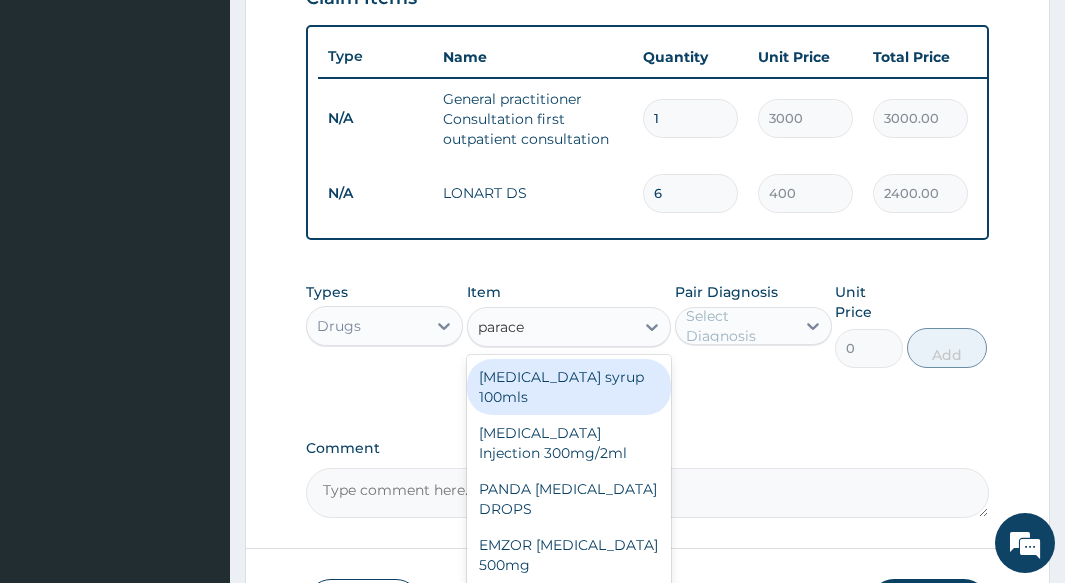 scroll, scrollTop: 8, scrollLeft: 0, axis: vertical 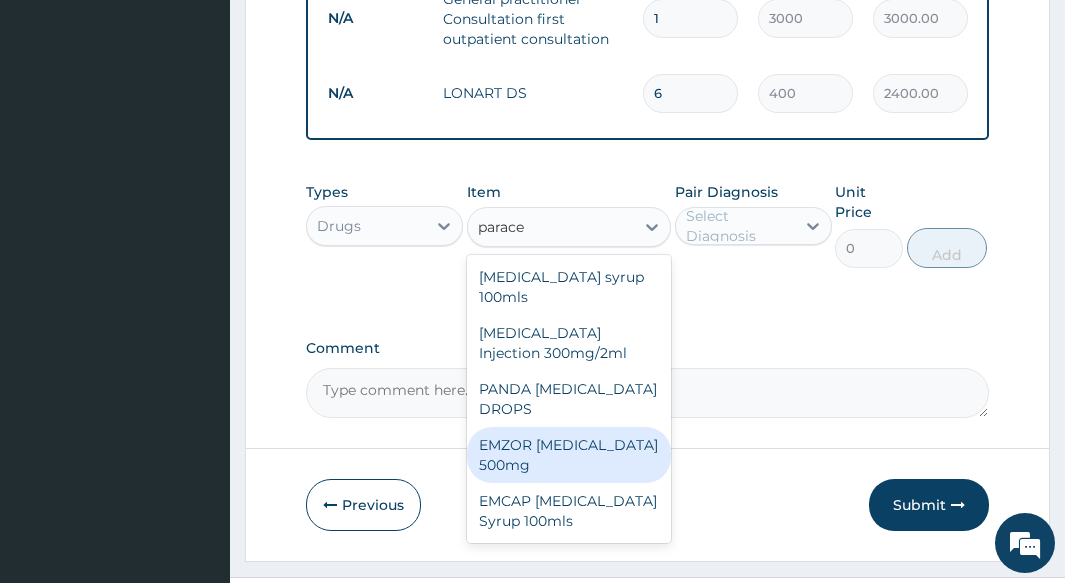 click on "EMZOR PARACETAMOL 500mg" at bounding box center (569, 455) 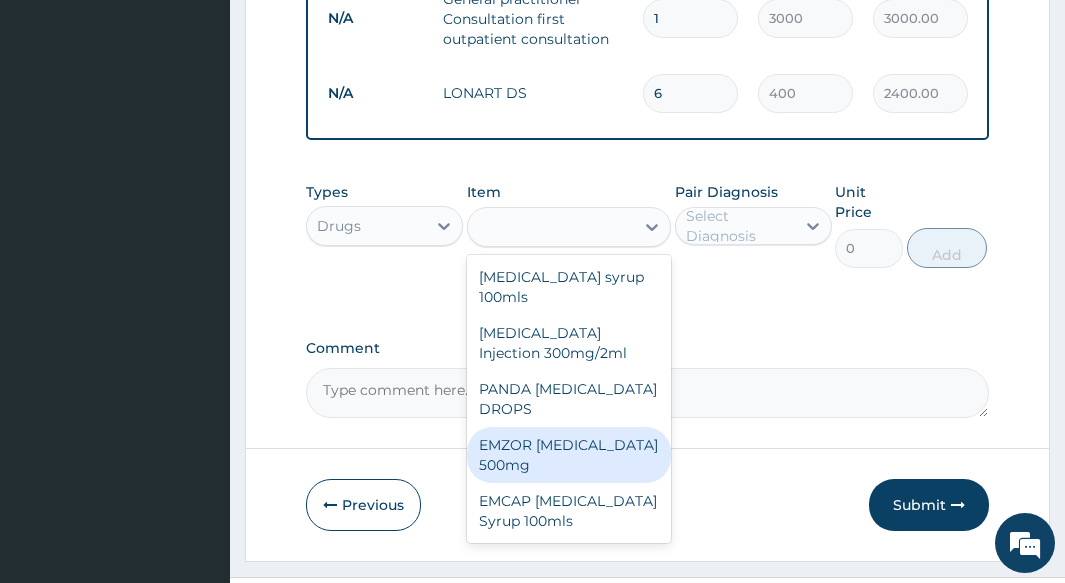 type on "20" 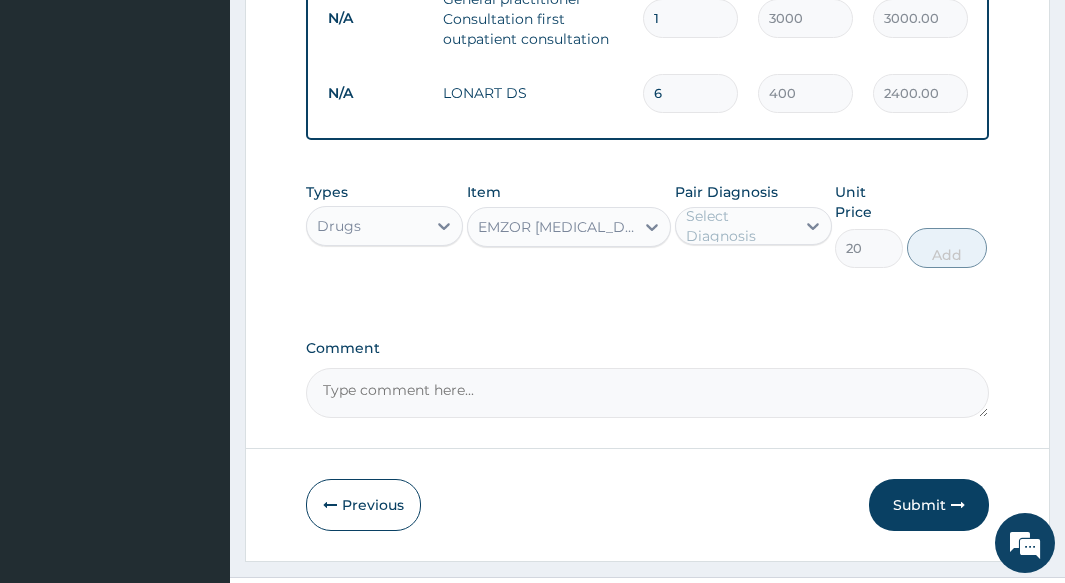click on "Select Diagnosis" at bounding box center [739, 226] 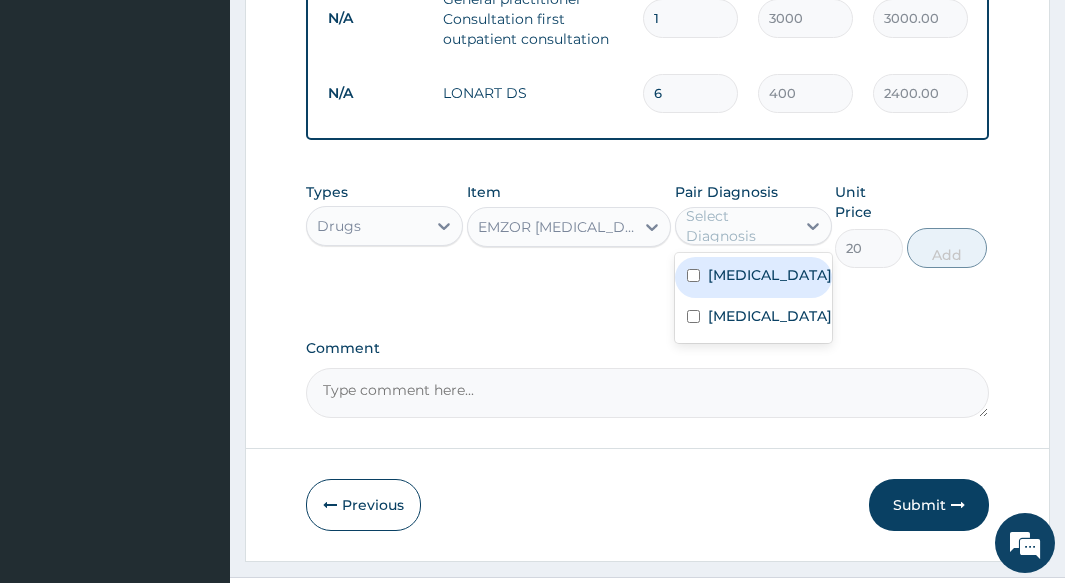 click on "Malaria" at bounding box center [753, 277] 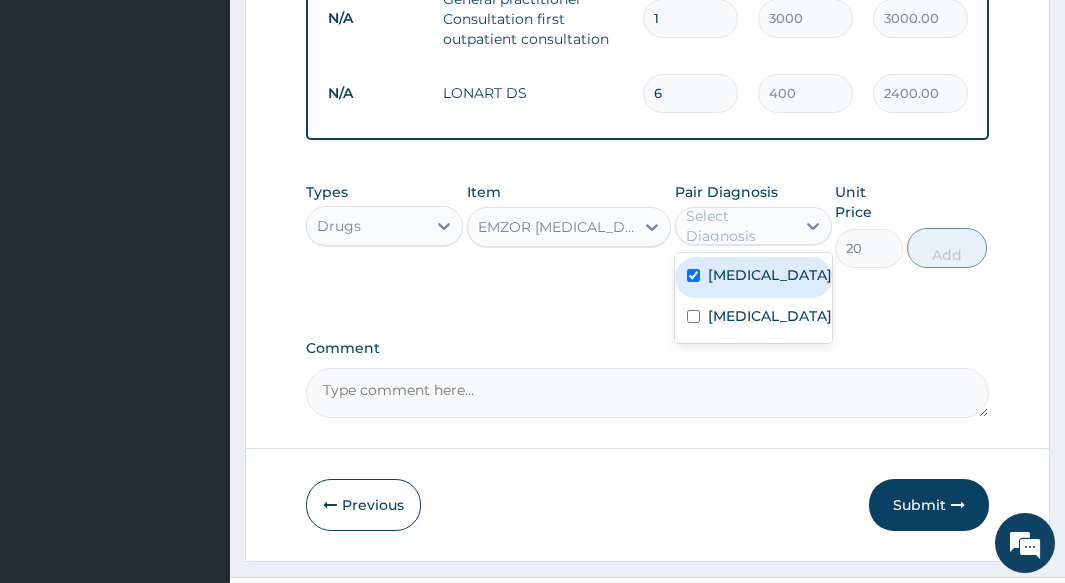 checkbox on "true" 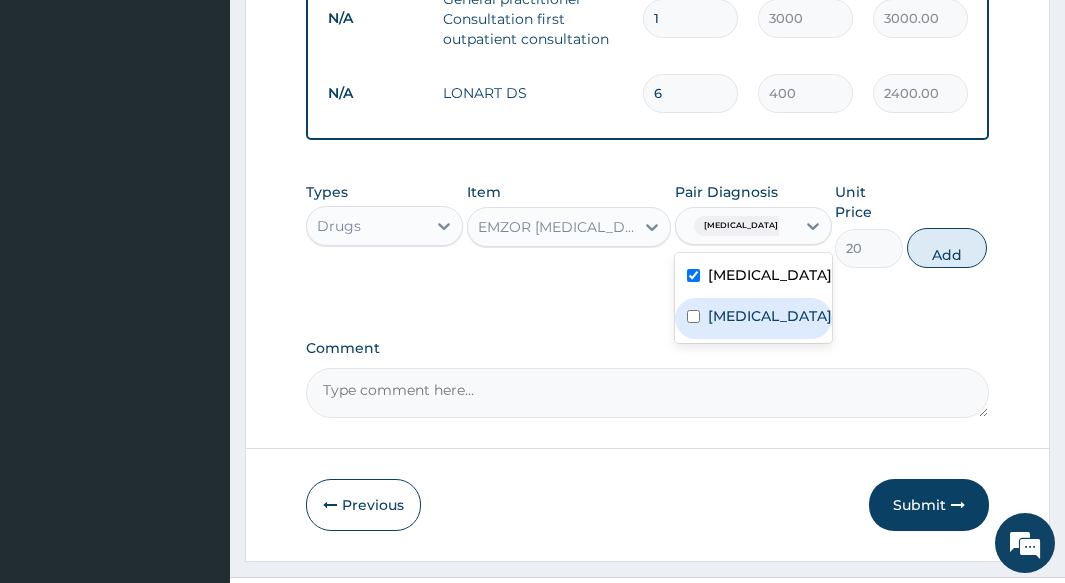 click on "Respiratory tract infection" at bounding box center (770, 316) 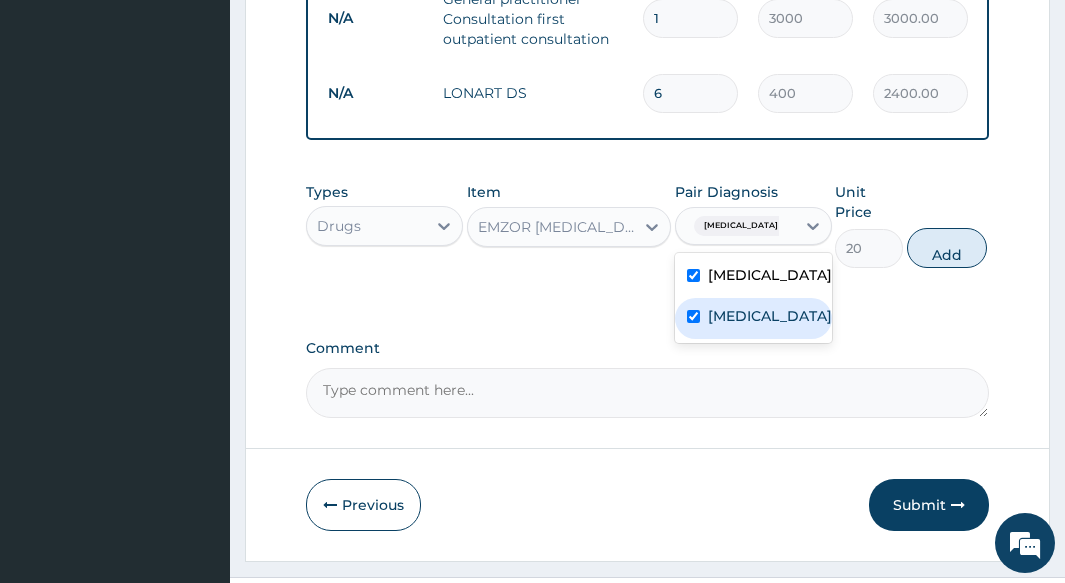 checkbox on "true" 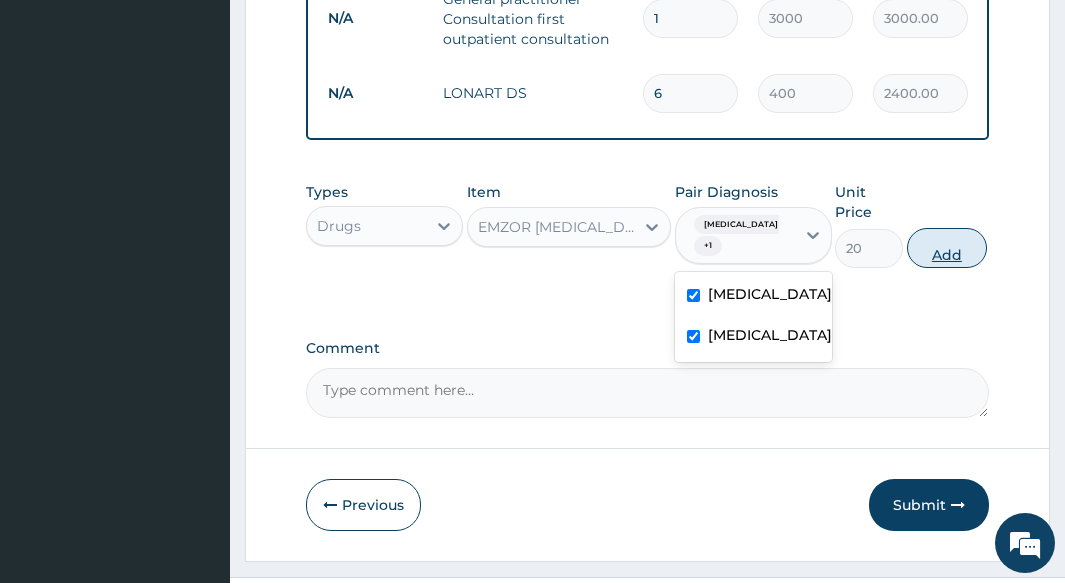 click on "Add" at bounding box center [947, 248] 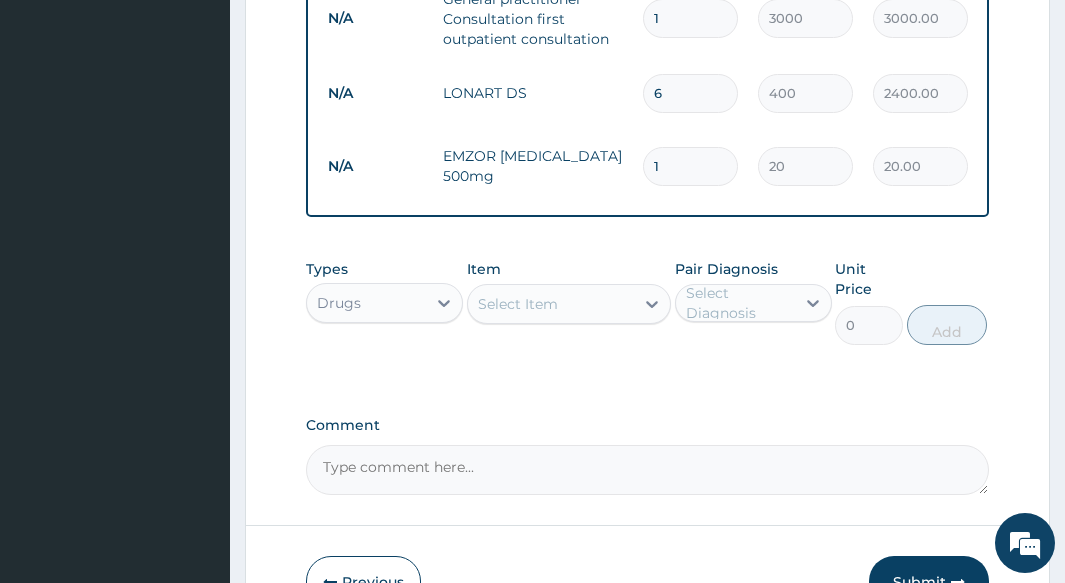 type on "18" 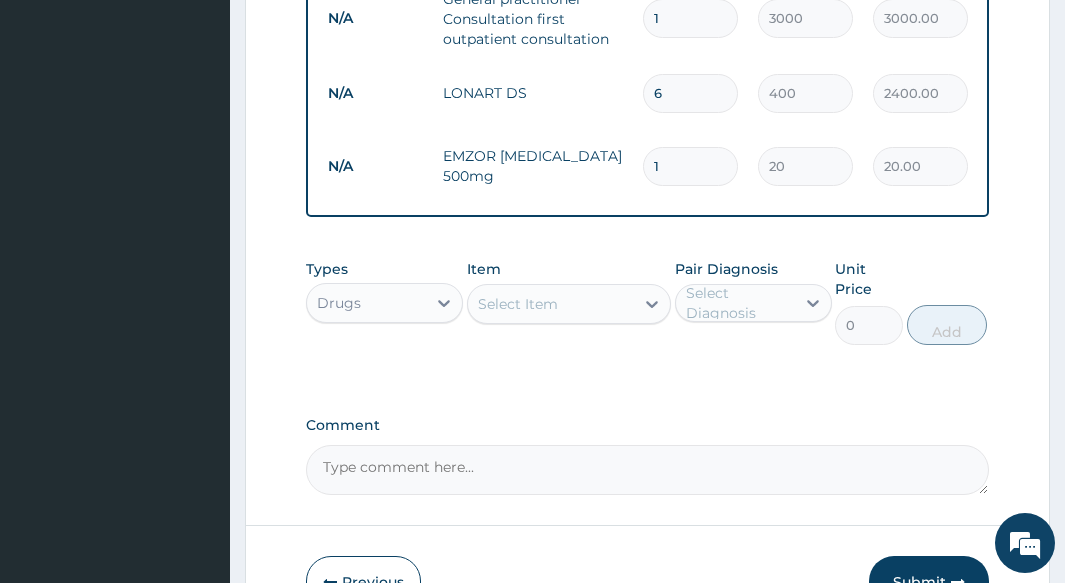 type on "360.00" 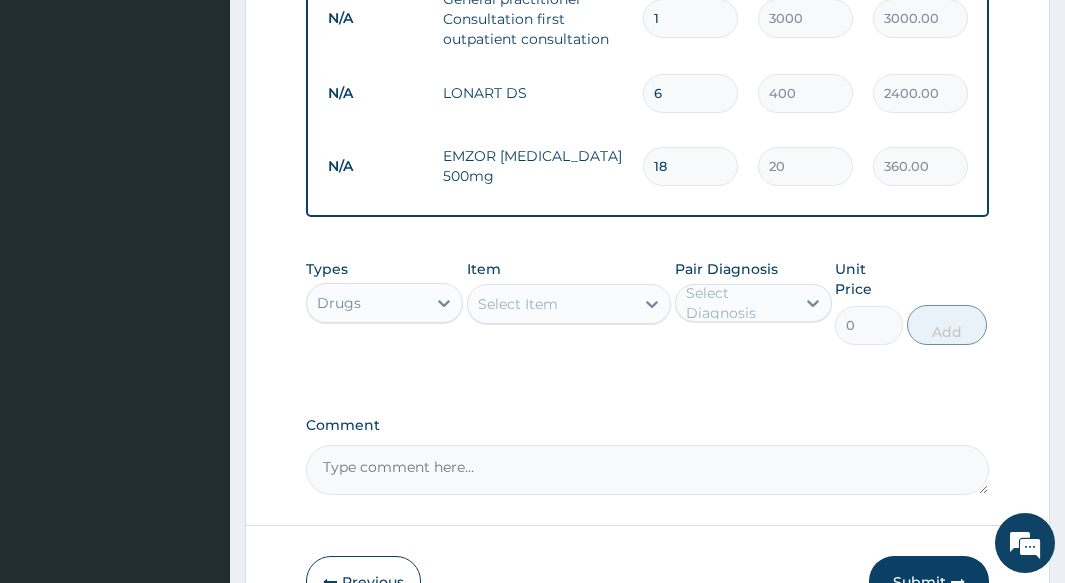 type on "18" 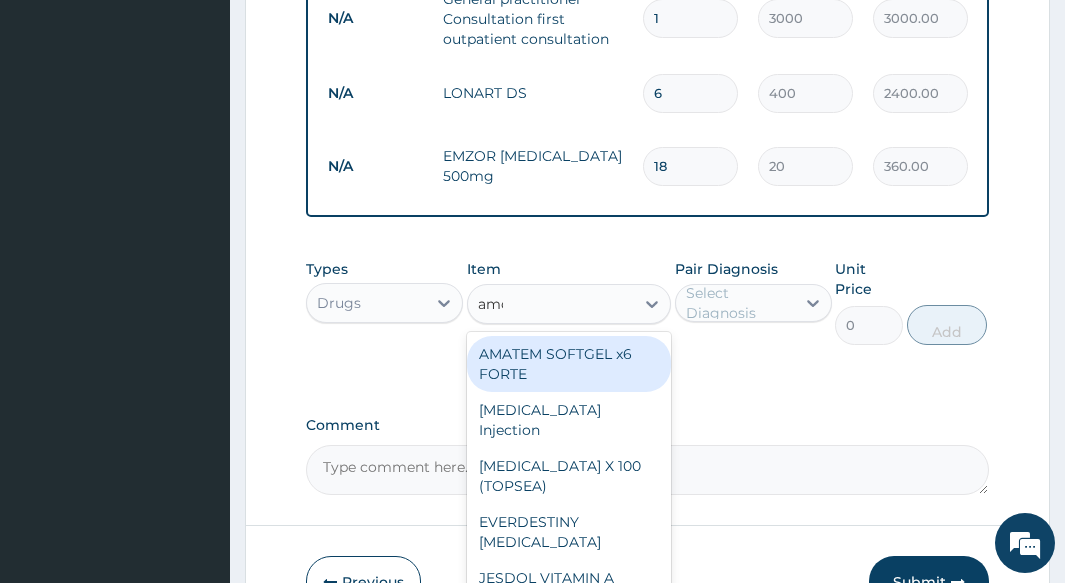 type on "amox" 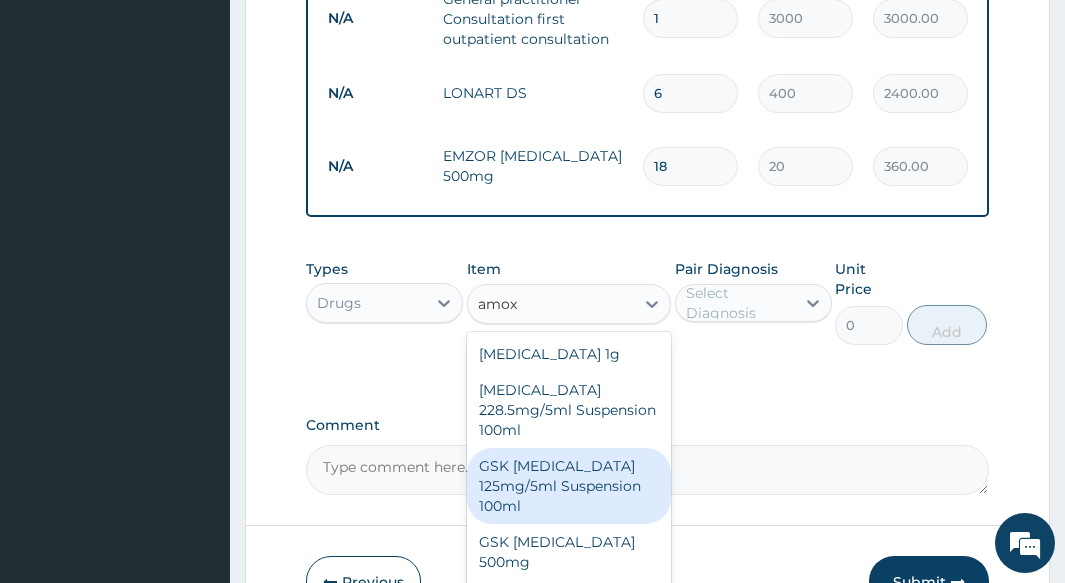 scroll, scrollTop: 116, scrollLeft: 0, axis: vertical 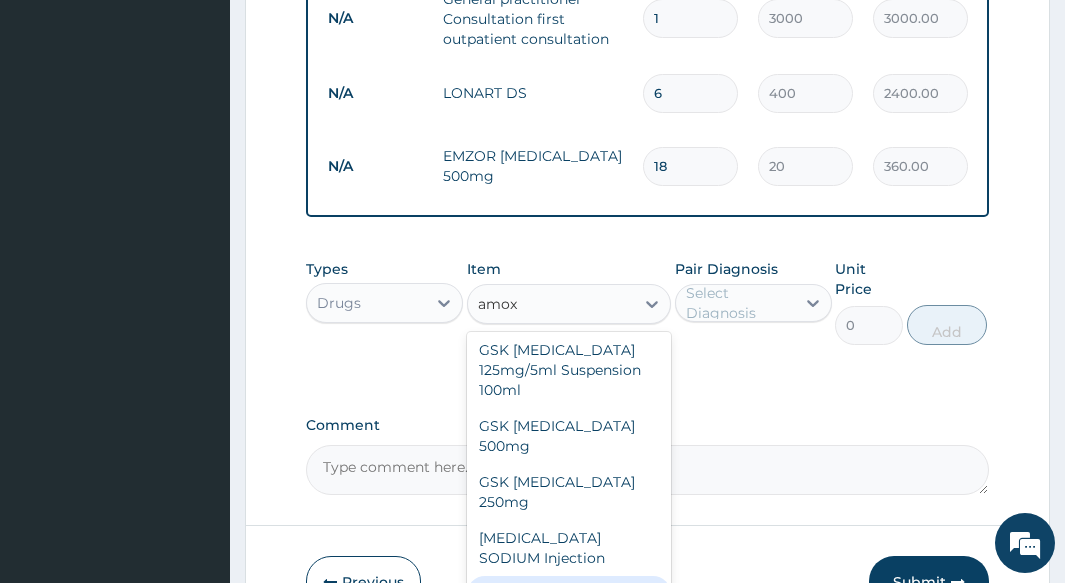 click on "AMOXICILLIN 500mg" at bounding box center (569, 594) 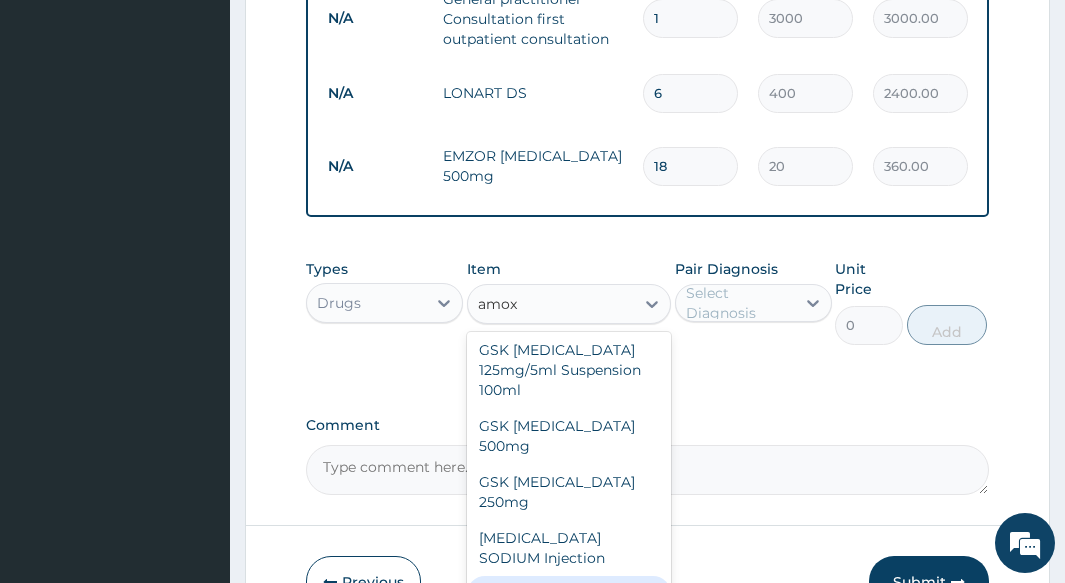 type 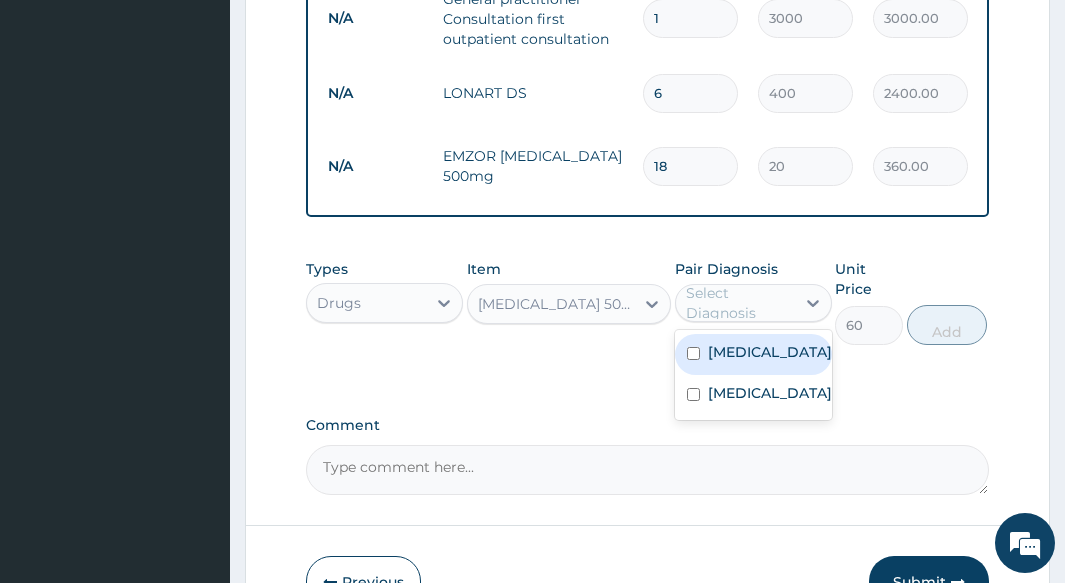 click on "Select Diagnosis" at bounding box center [753, 303] 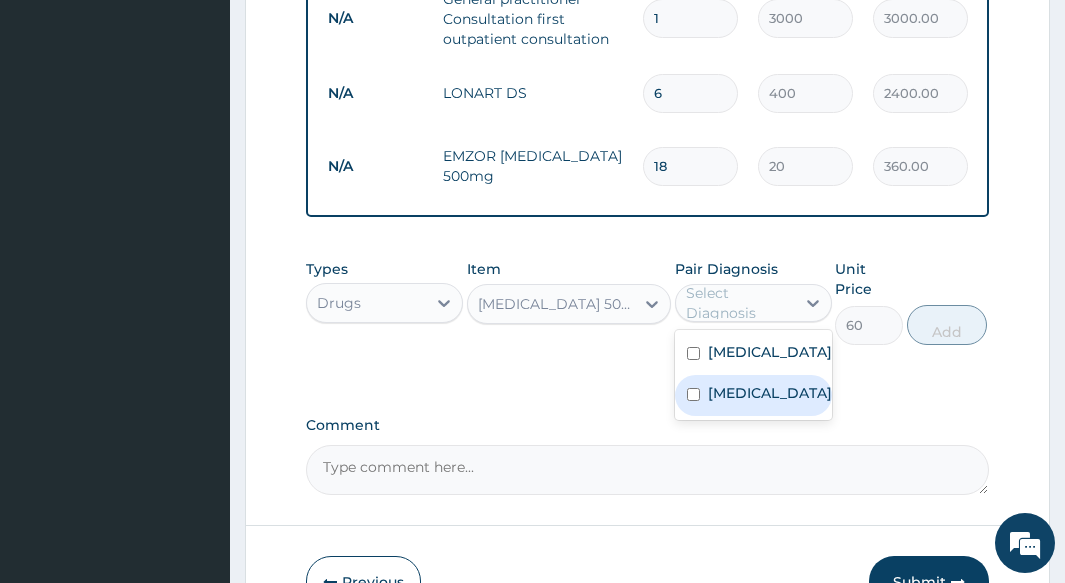 click on "Respiratory tract infection" at bounding box center [770, 393] 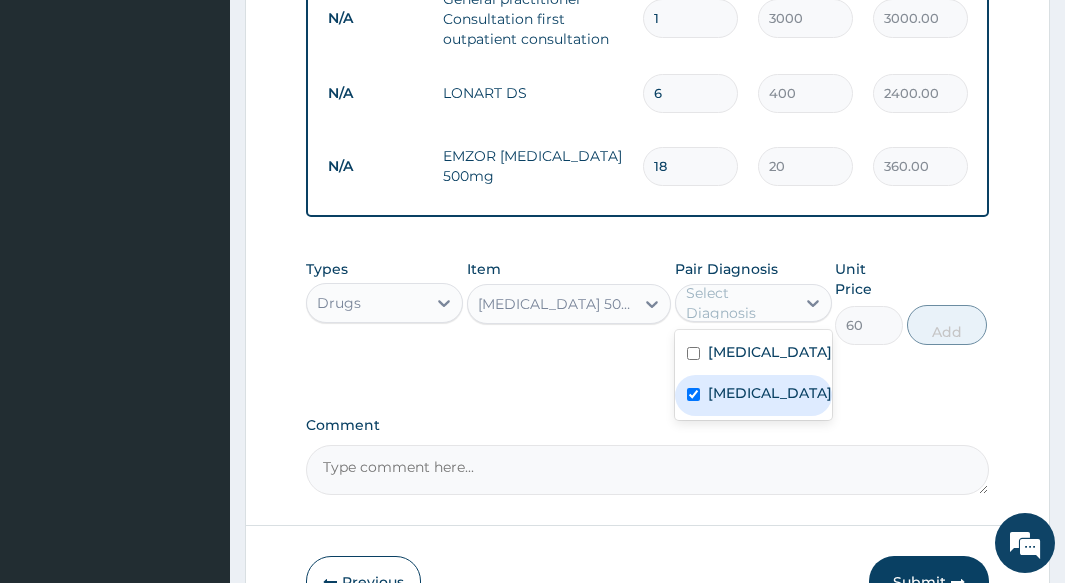 checkbox on "true" 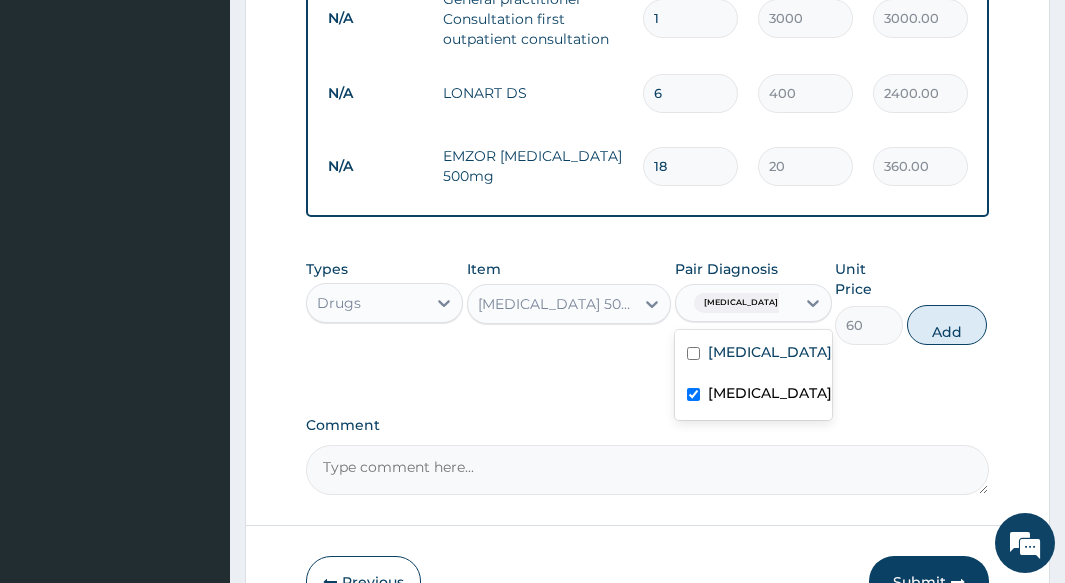 click on "Add" at bounding box center (947, 325) 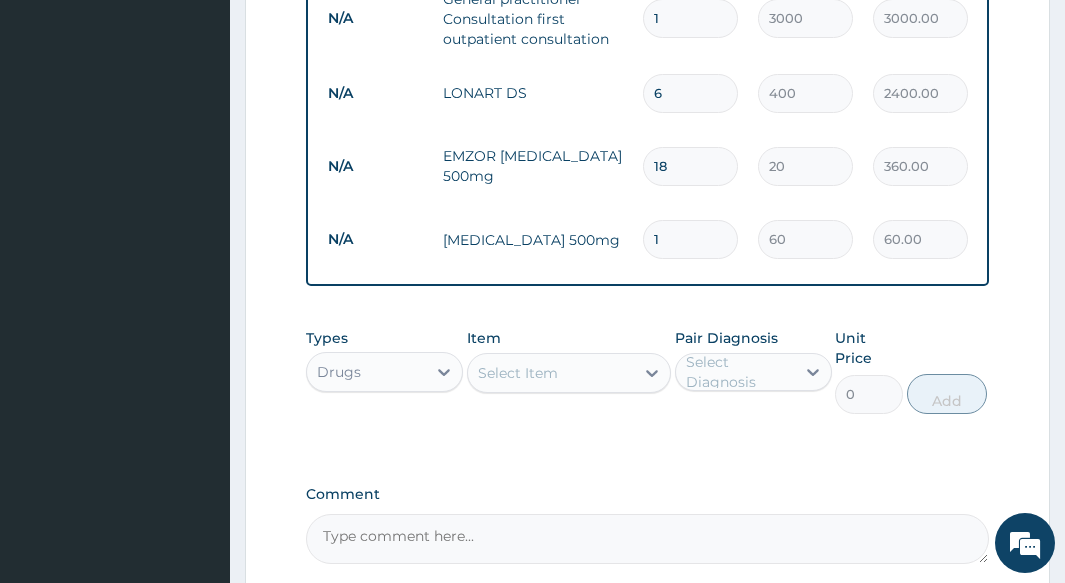 type on "10" 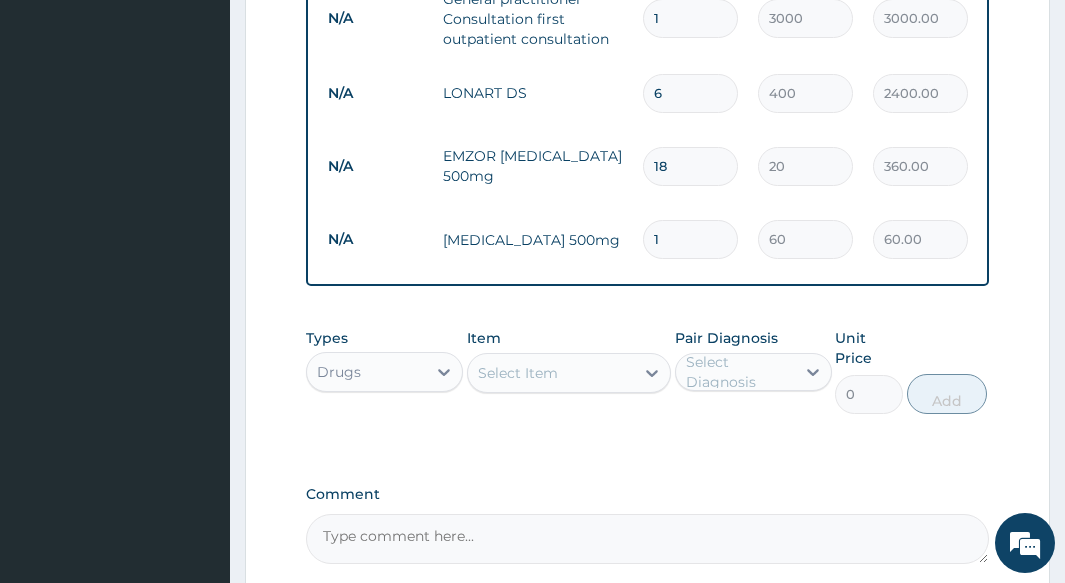 type on "600.00" 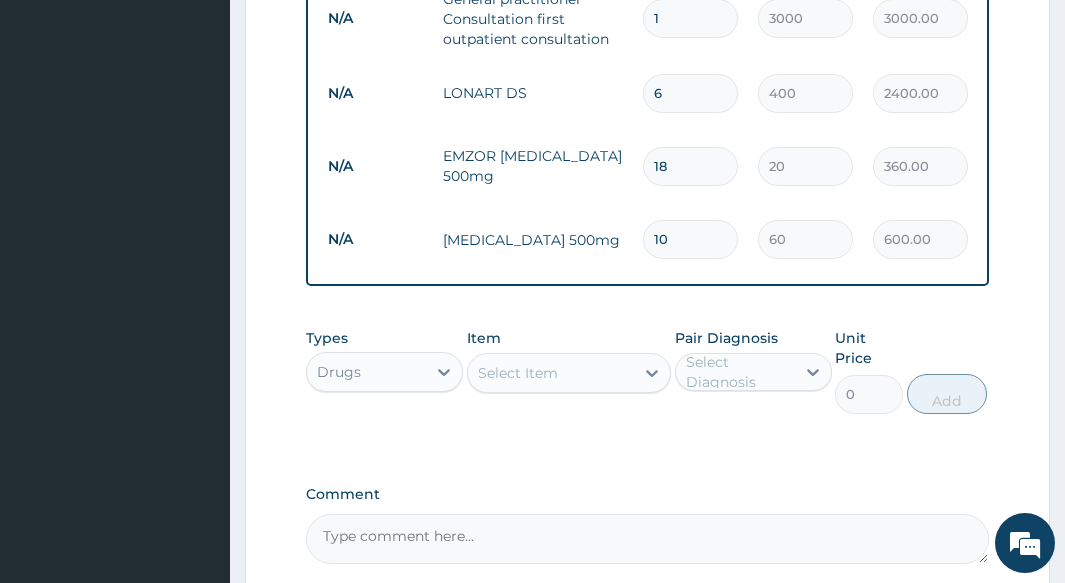 type on "10" 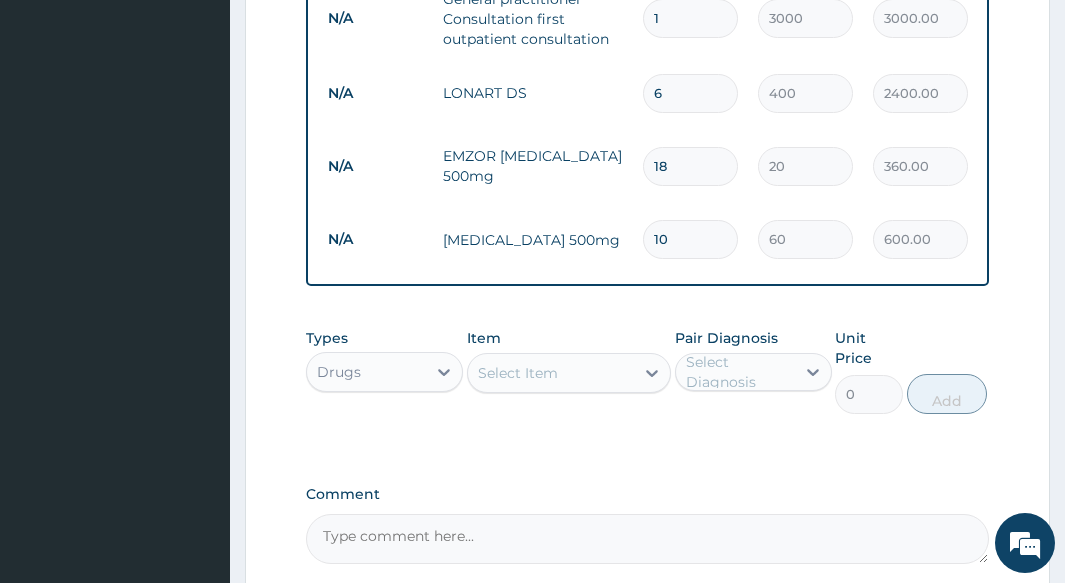click on "PA Code / Prescription Code Enter Code(Secondary Care Only) Encounter Date 11-07-2025 Important Notice Please enter PA codes before entering items that are not attached to a PA code   All diagnoses entered must be linked to a claim item. Diagnosis & Claim Items that are visible but inactive cannot be edited because they were imported from an already approved PA code. Diagnosis Malaria Confirmed Respiratory tract infection Query NB: All diagnosis must be linked to a claim item Claim Items Type Name Quantity Unit Price Total Price Pair Diagnosis Actions N/A General practitioner Consultation first outpatient consultation 1 3000 3000.00 Malaria  + 1 Delete N/A LONART DS 6 400 2400.00 Malaria Delete N/A EMZOR PARACETAMOL 500mg 18 20 360.00 Malaria  + 1 Delete N/A AMOXICILLIN 500mg 10 60 600.00 Respiratory tract infection Delete Types Drugs Item Select Item Pair Diagnosis Select Diagnosis Unit Price 0 Add Comment" at bounding box center (647, -42) 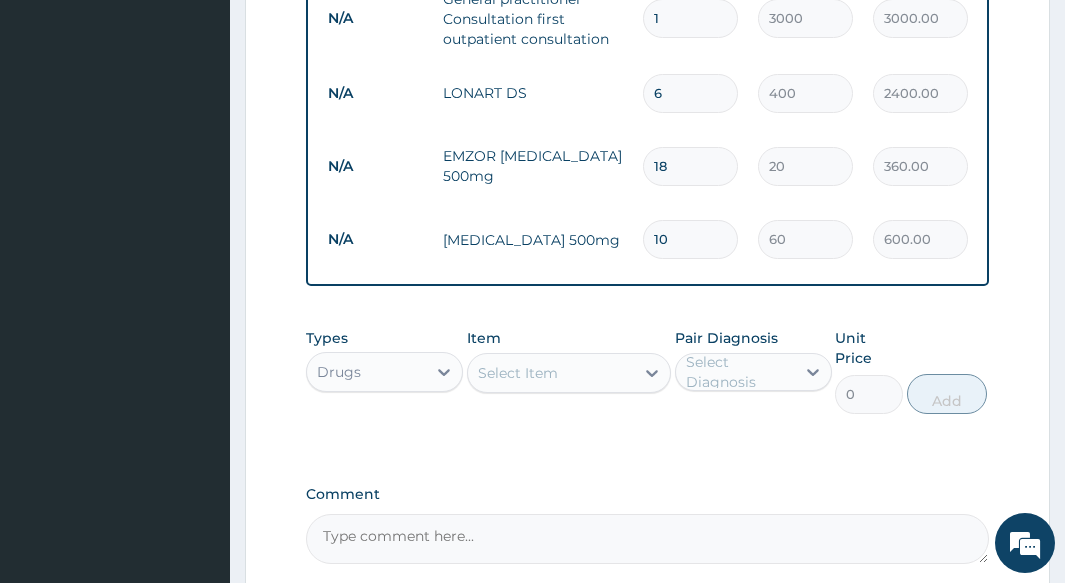 click on "Select Item" at bounding box center [551, 373] 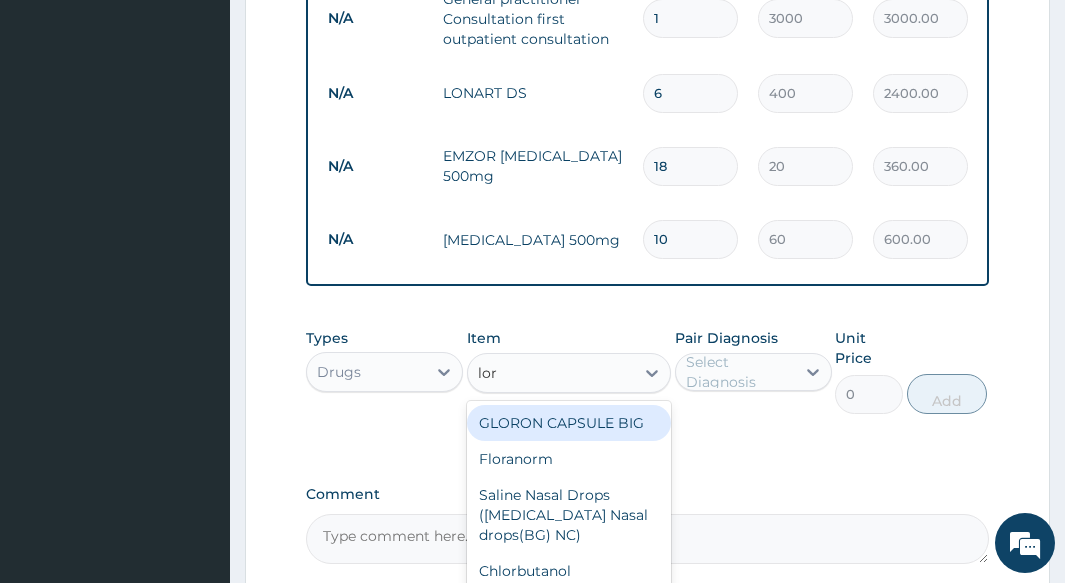 type on "lora" 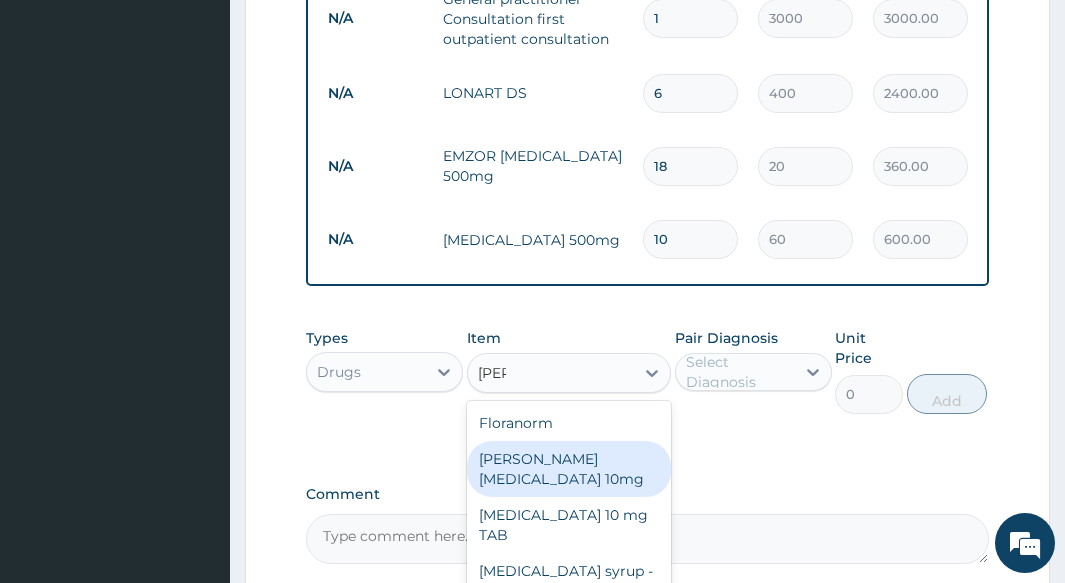 click on "Loratyn Loratadine 10mg" at bounding box center [569, 469] 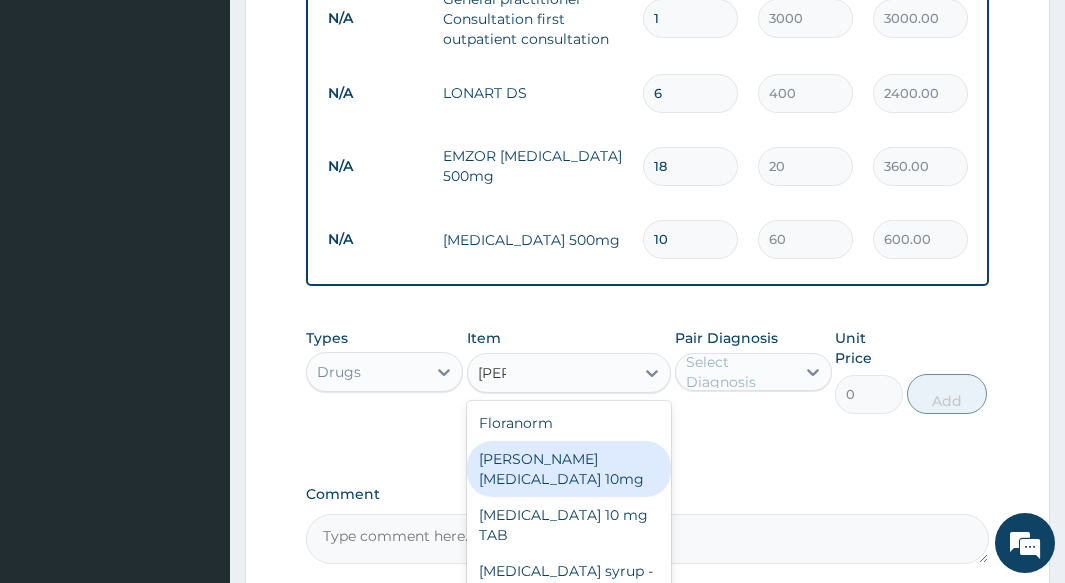 type 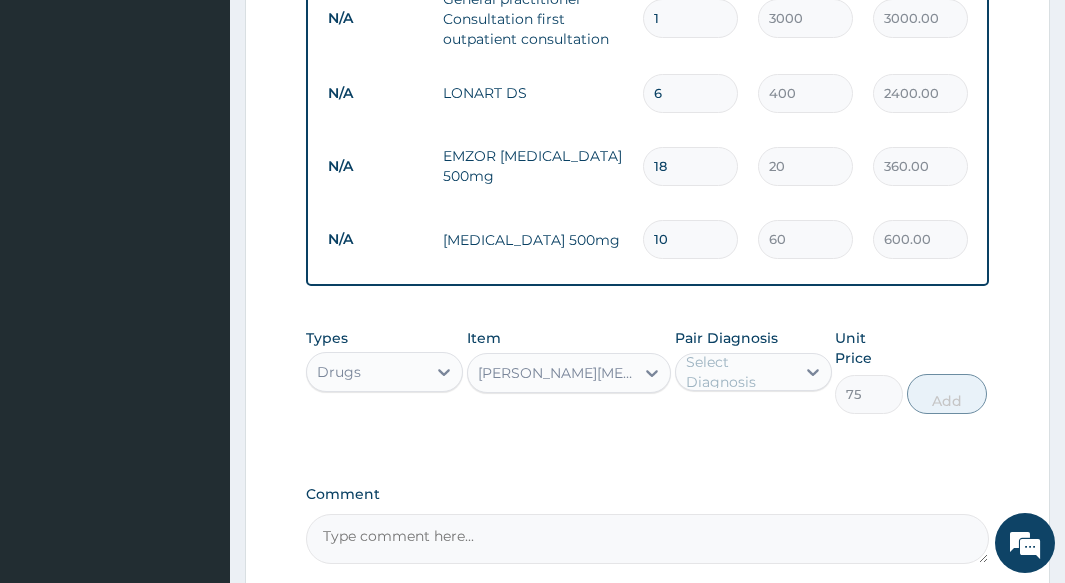 click on "Select Diagnosis" at bounding box center (739, 372) 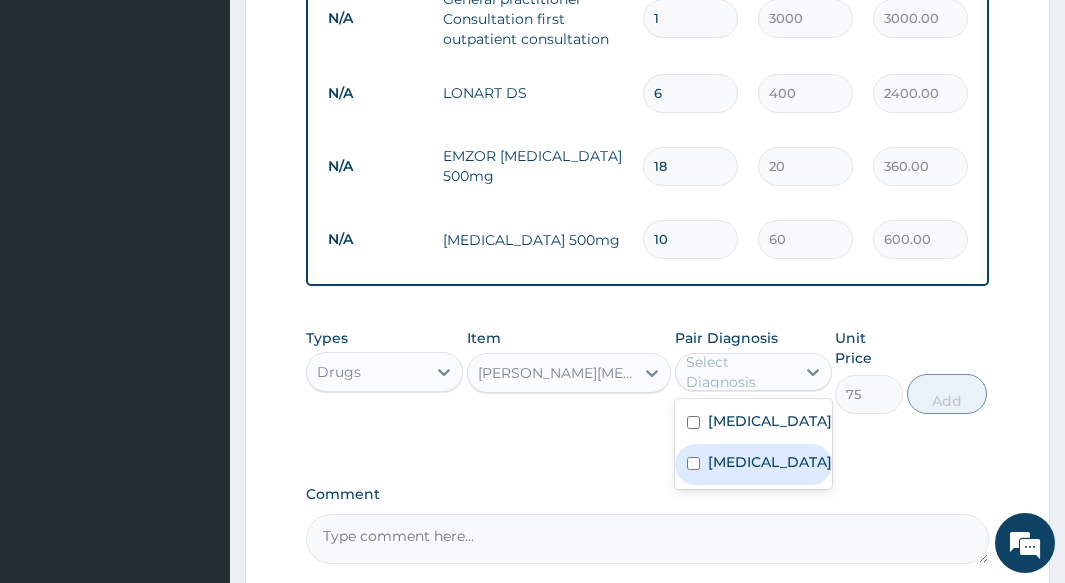 click on "Respiratory tract infection" at bounding box center [770, 462] 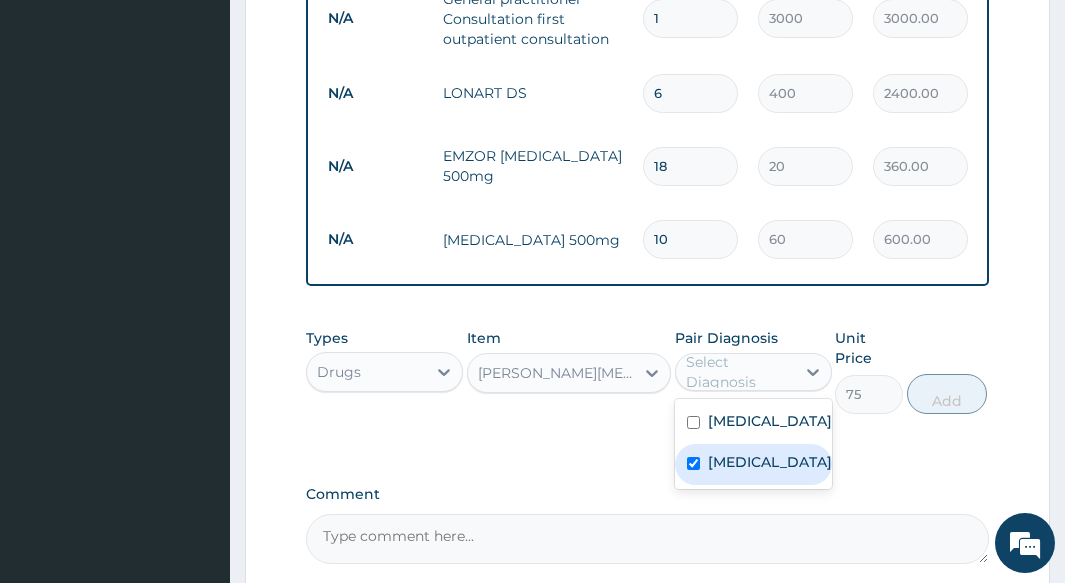 checkbox on "true" 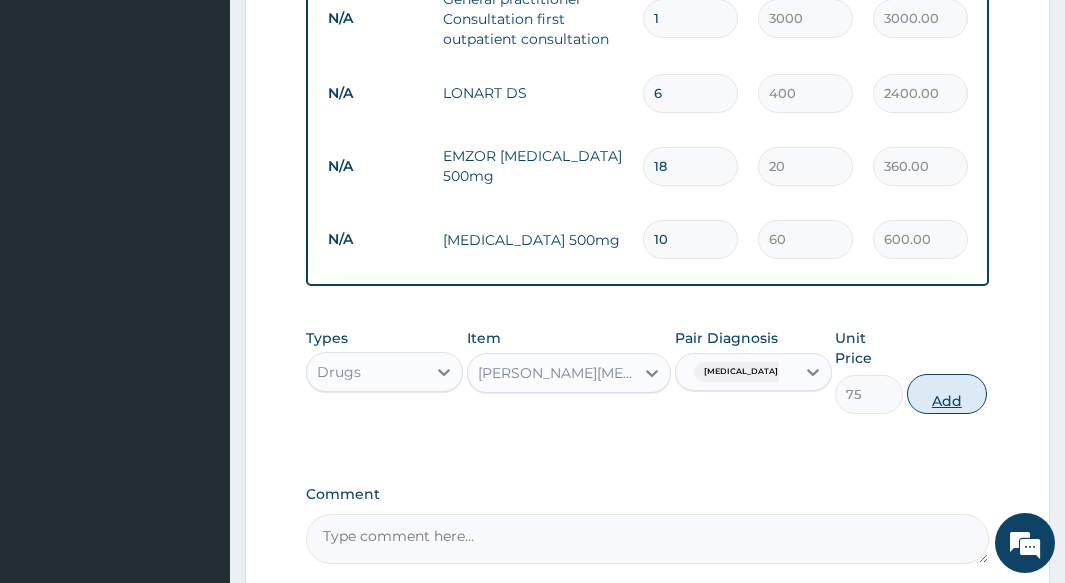 click on "Add" at bounding box center (947, 394) 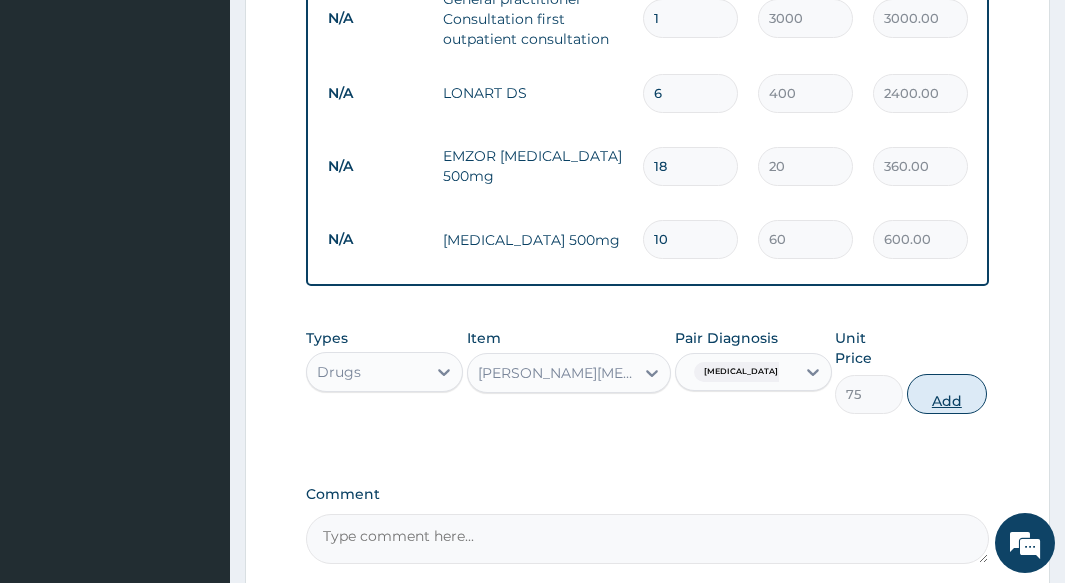 type on "0" 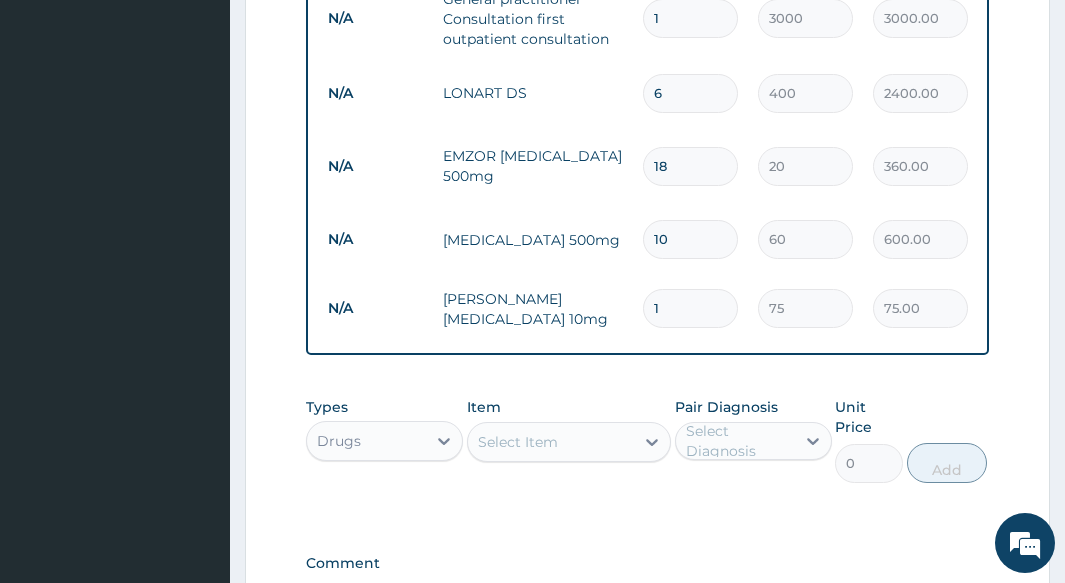 type 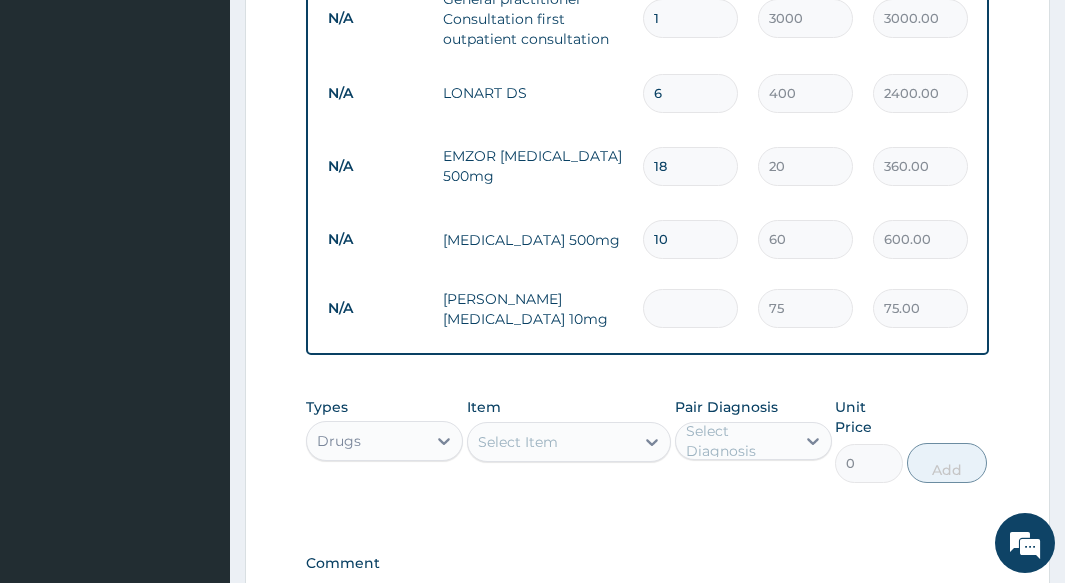 type on "0.00" 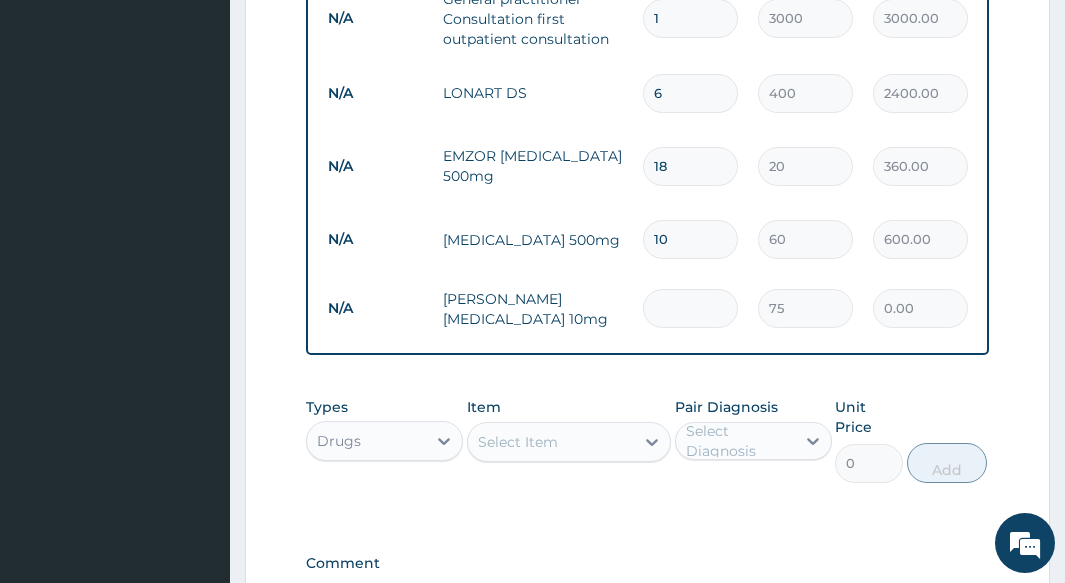 type on "5" 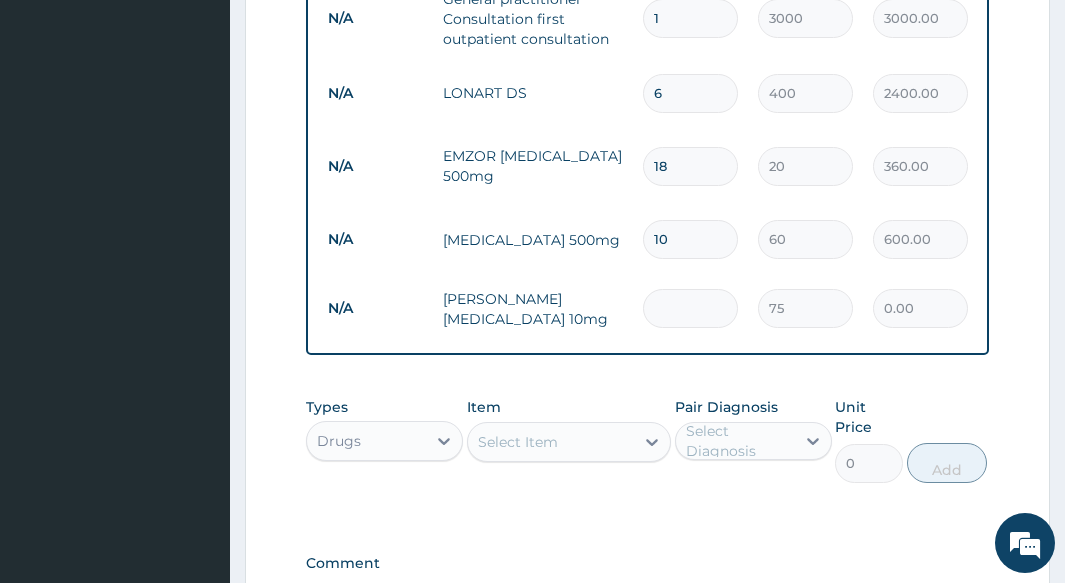 type on "375.00" 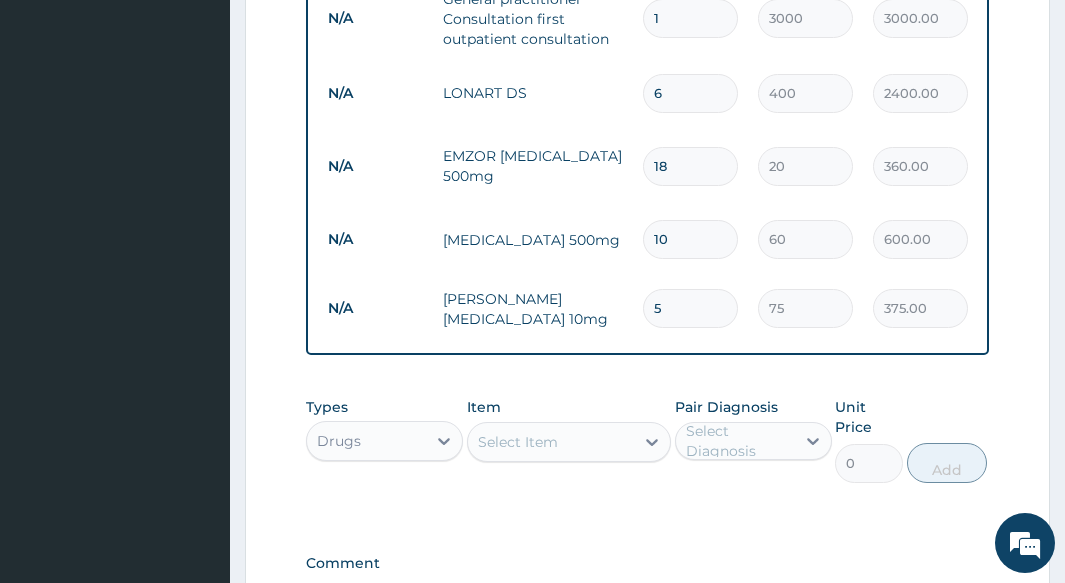 type on "5" 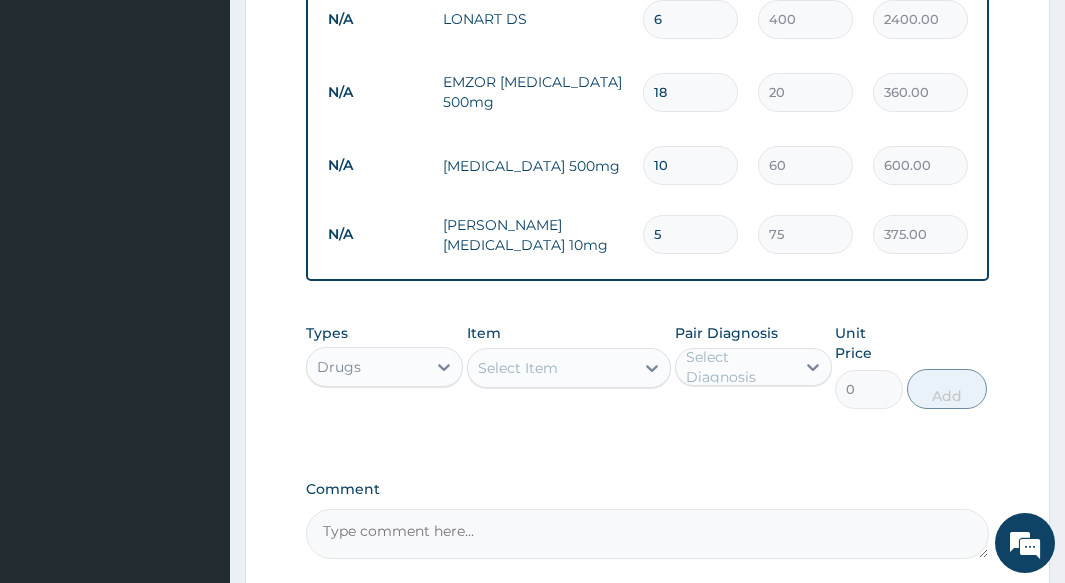 scroll, scrollTop: 1106, scrollLeft: 0, axis: vertical 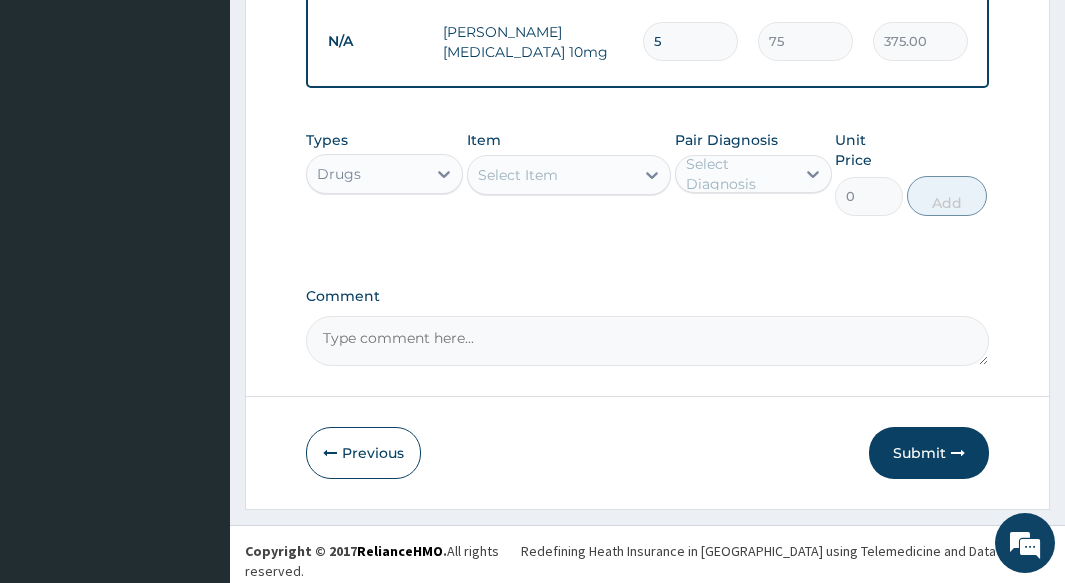 click on "Submit" at bounding box center (929, 453) 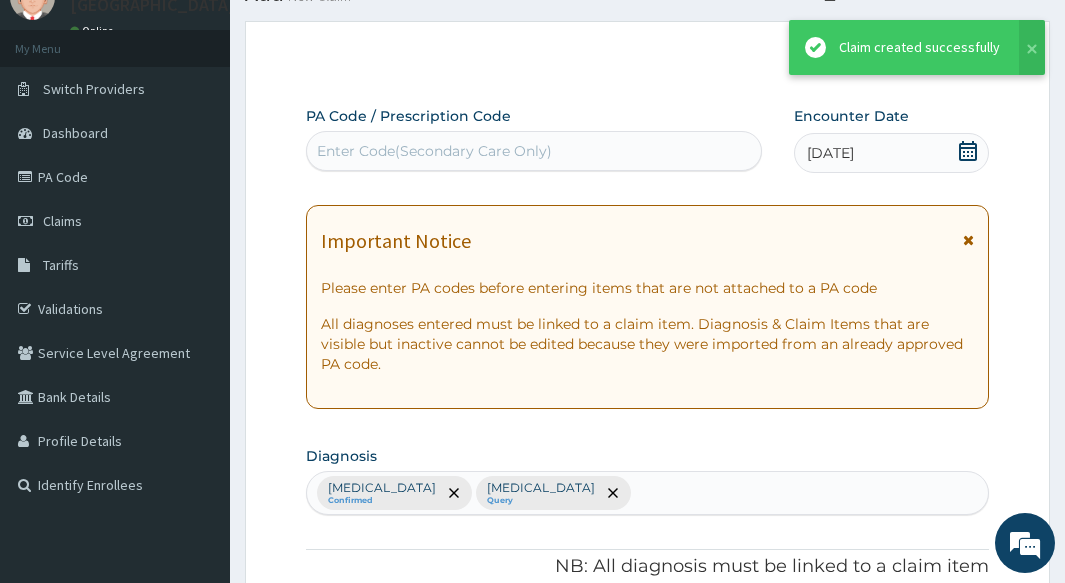 scroll, scrollTop: 1106, scrollLeft: 0, axis: vertical 